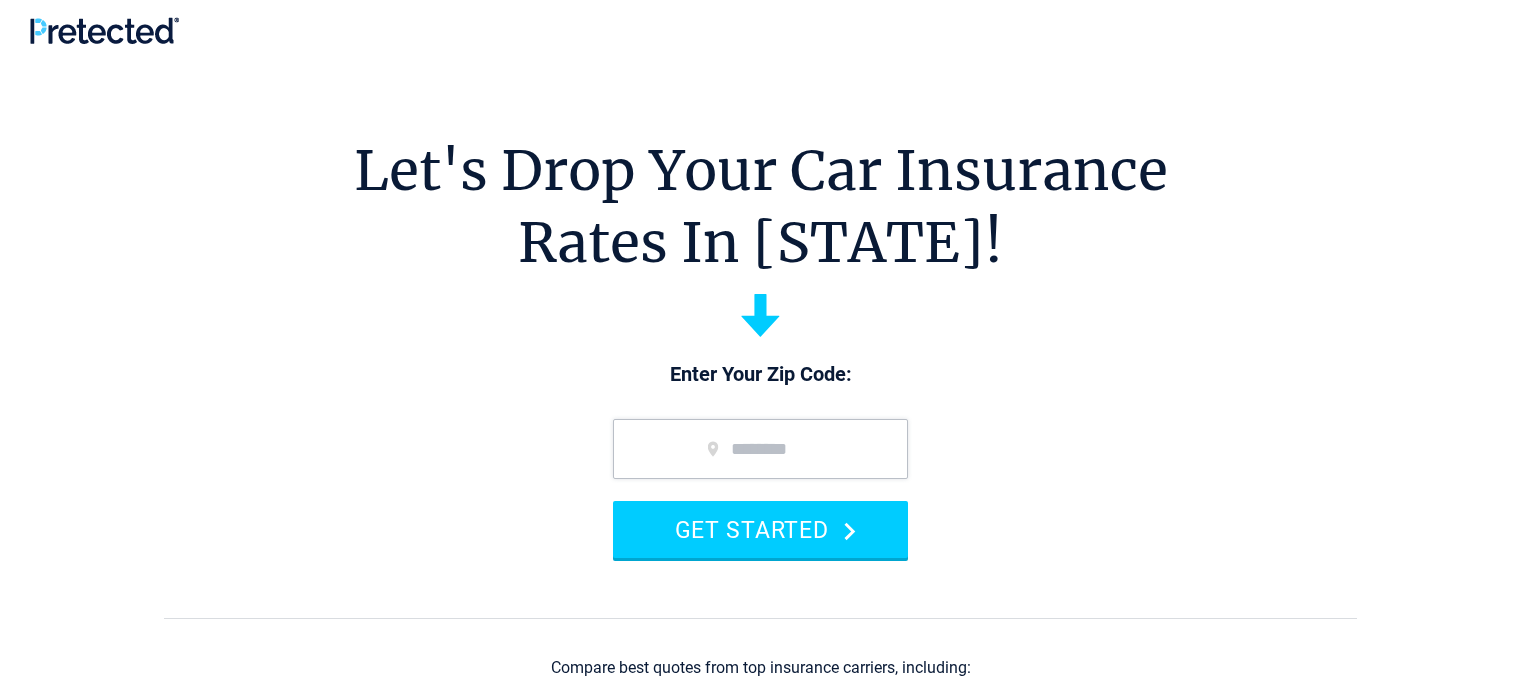 scroll, scrollTop: 0, scrollLeft: 0, axis: both 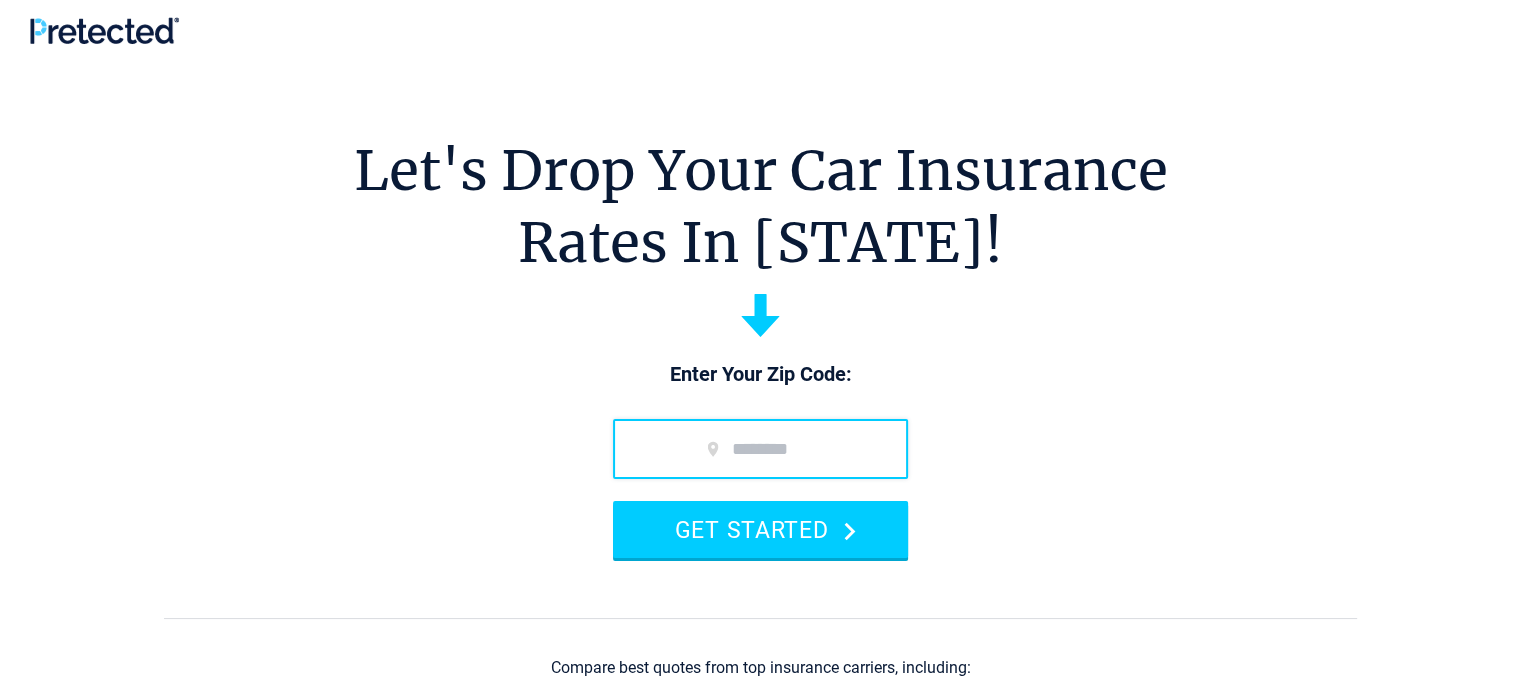 click at bounding box center (760, 449) 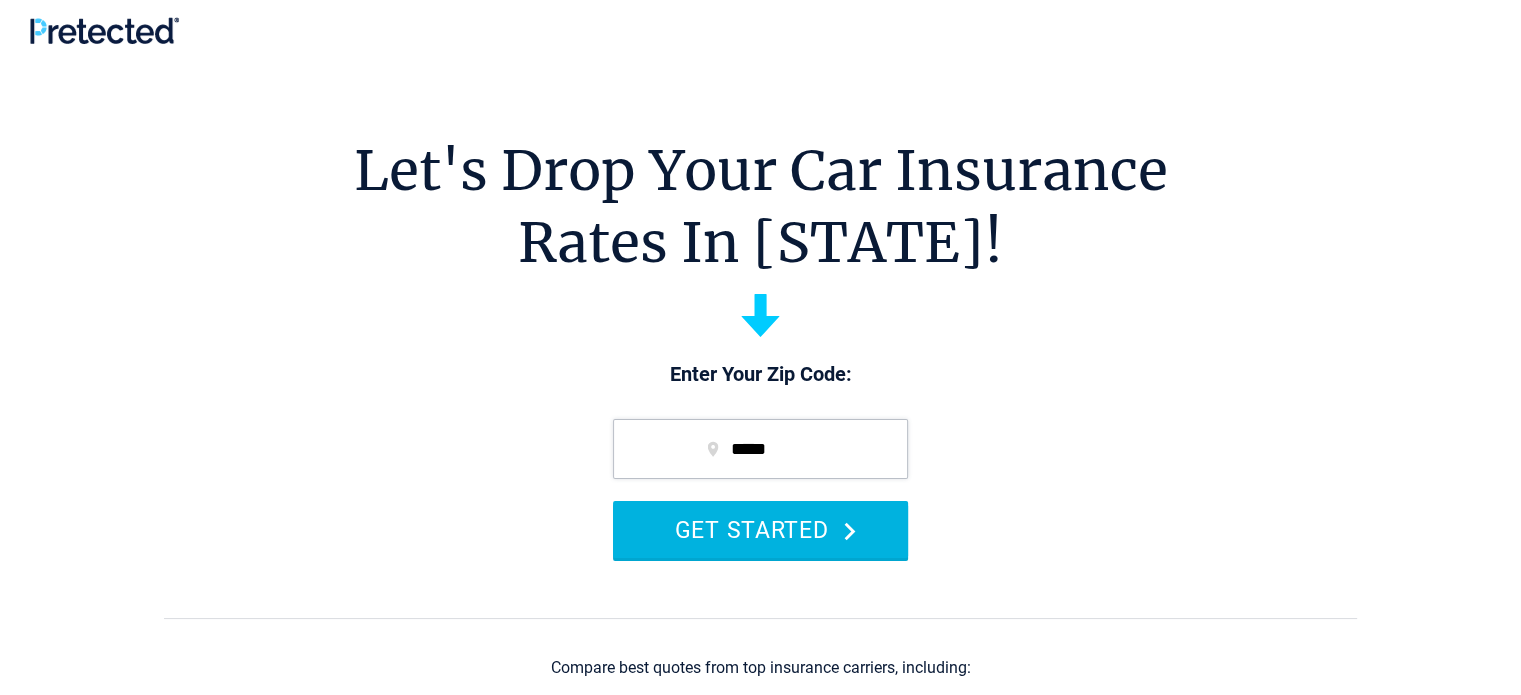type on "*****" 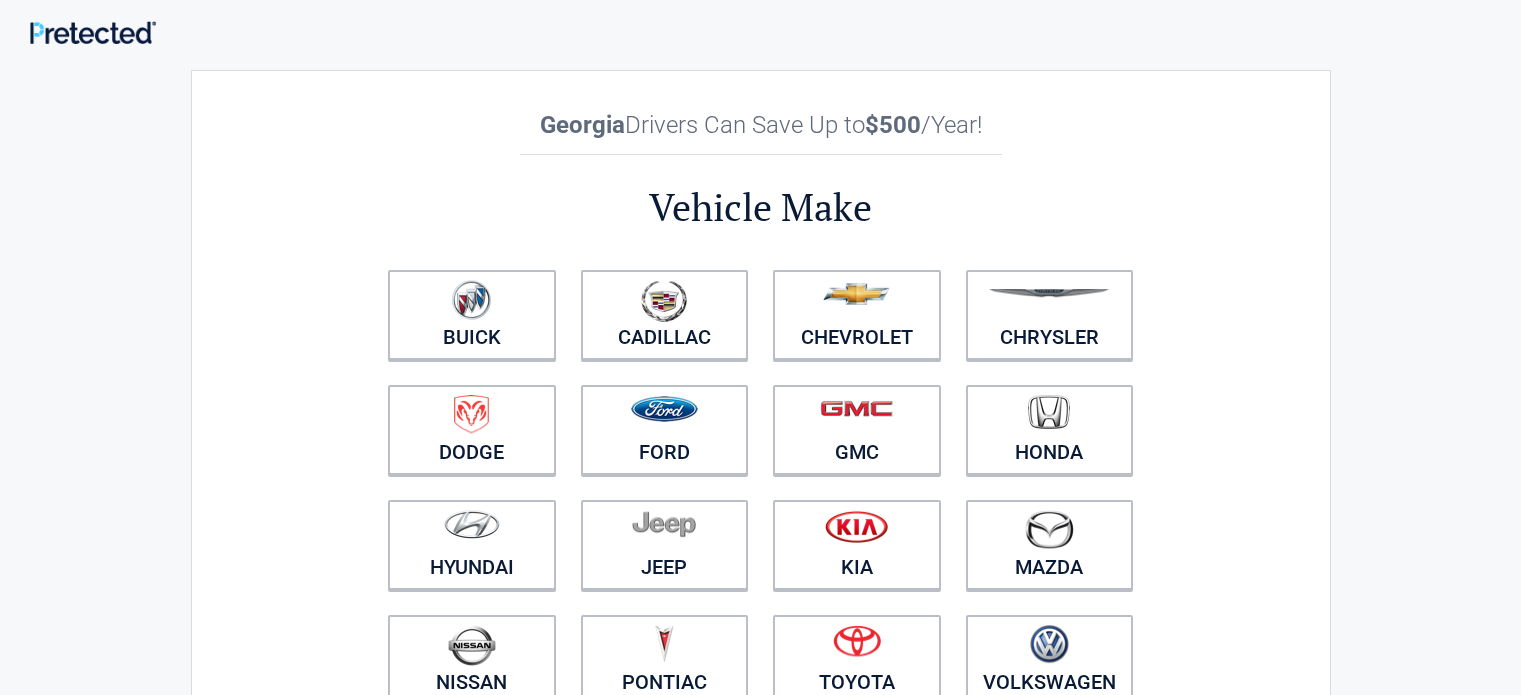scroll, scrollTop: 0, scrollLeft: 0, axis: both 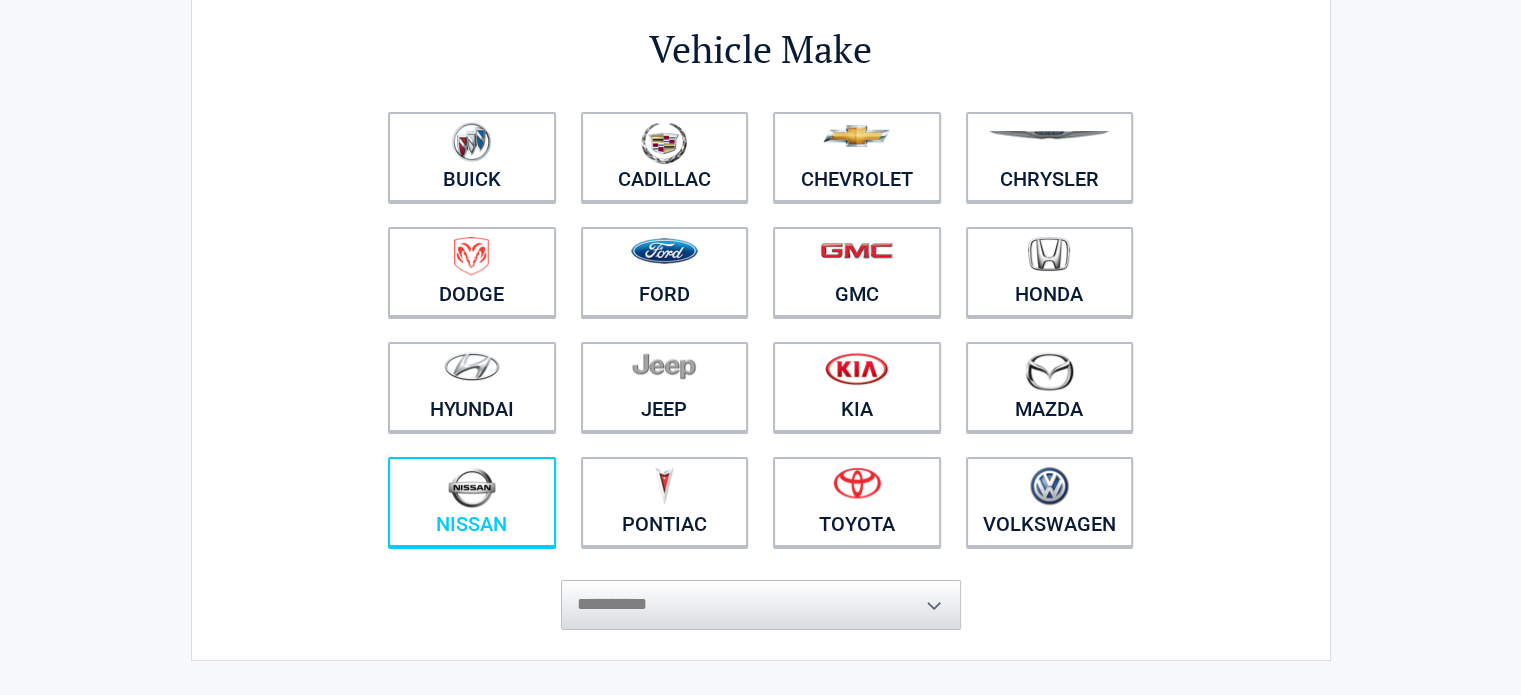 click at bounding box center [472, 489] 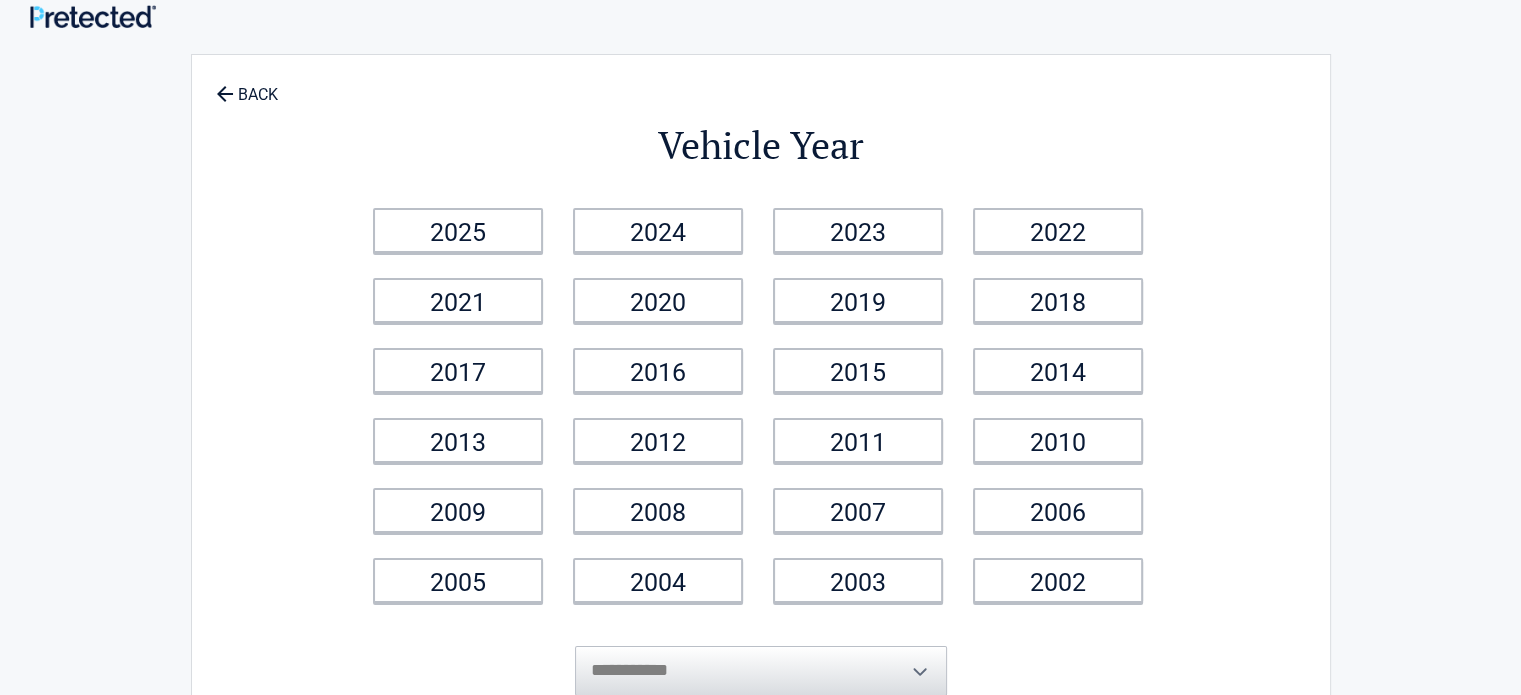 scroll, scrollTop: 0, scrollLeft: 0, axis: both 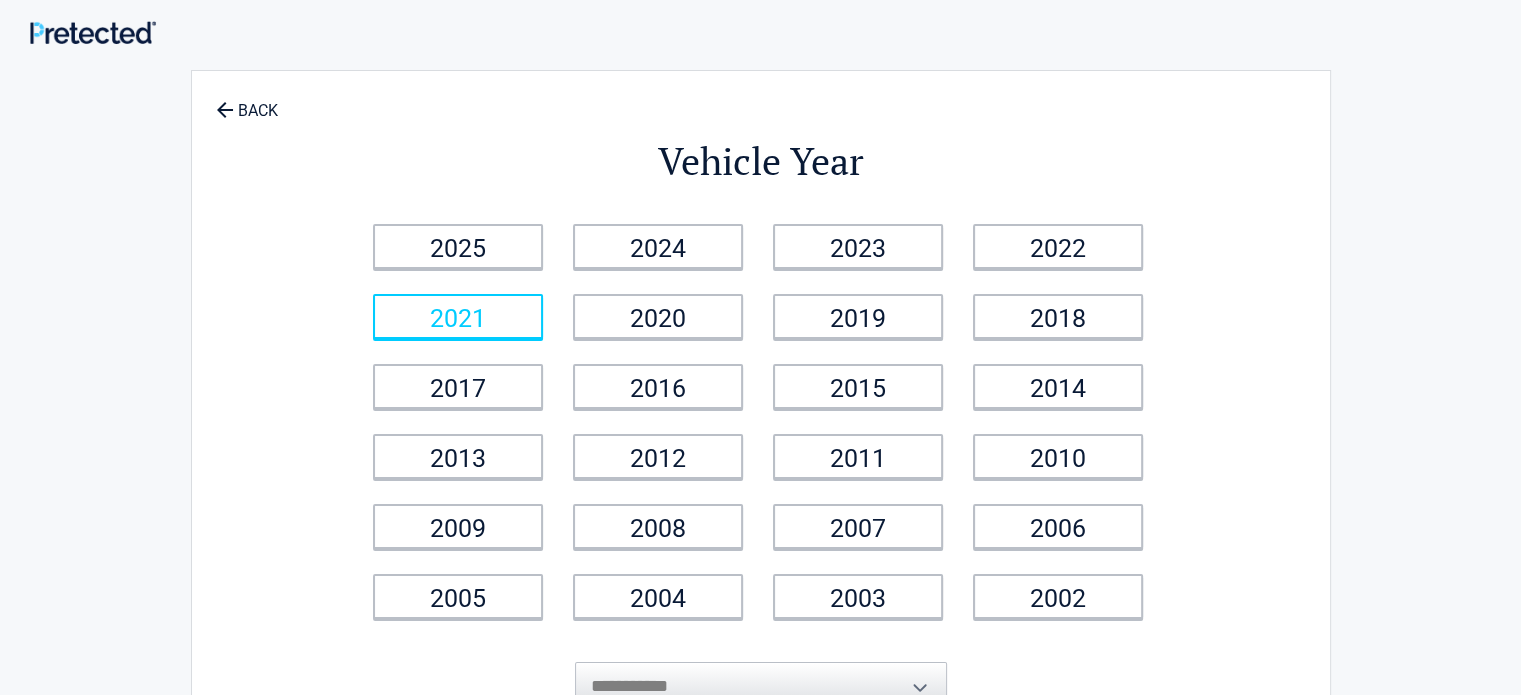 click on "2021" at bounding box center [458, 316] 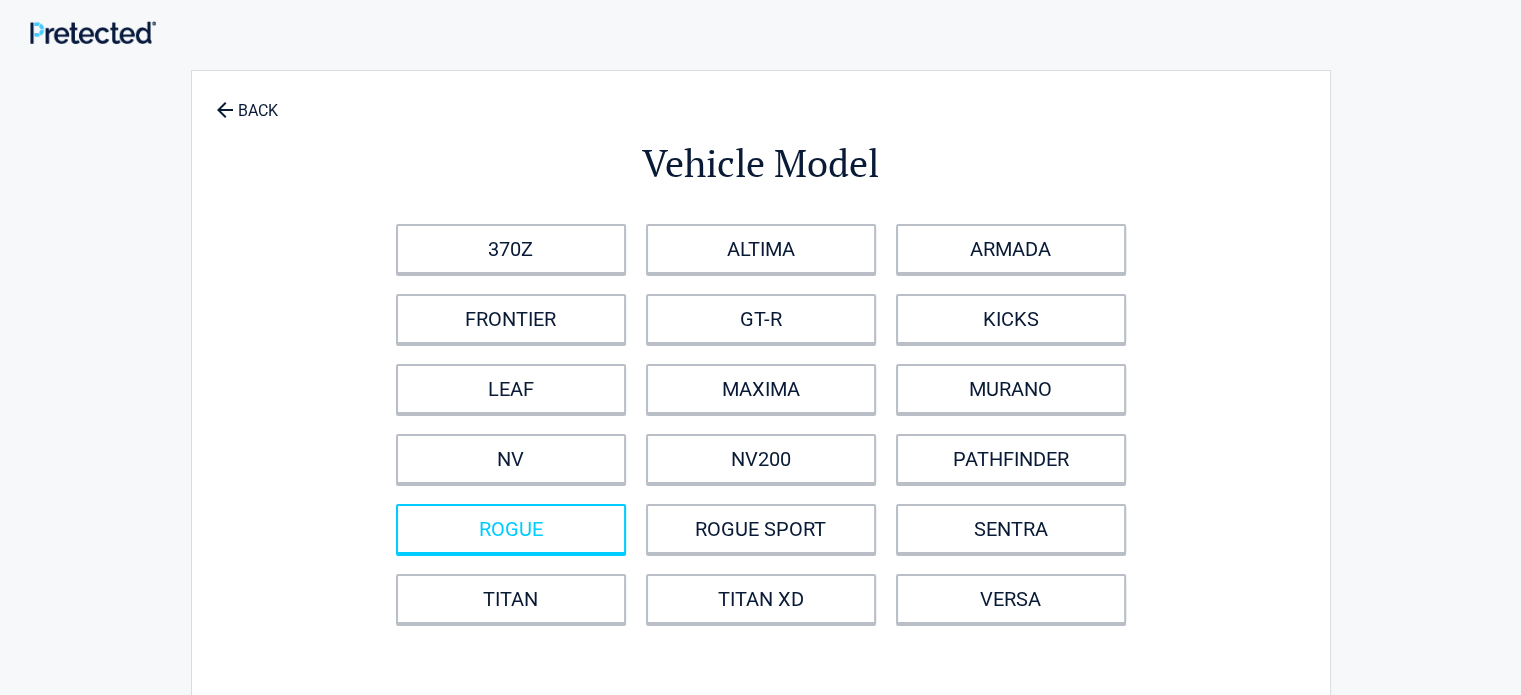 click on "ROGUE" at bounding box center [511, 529] 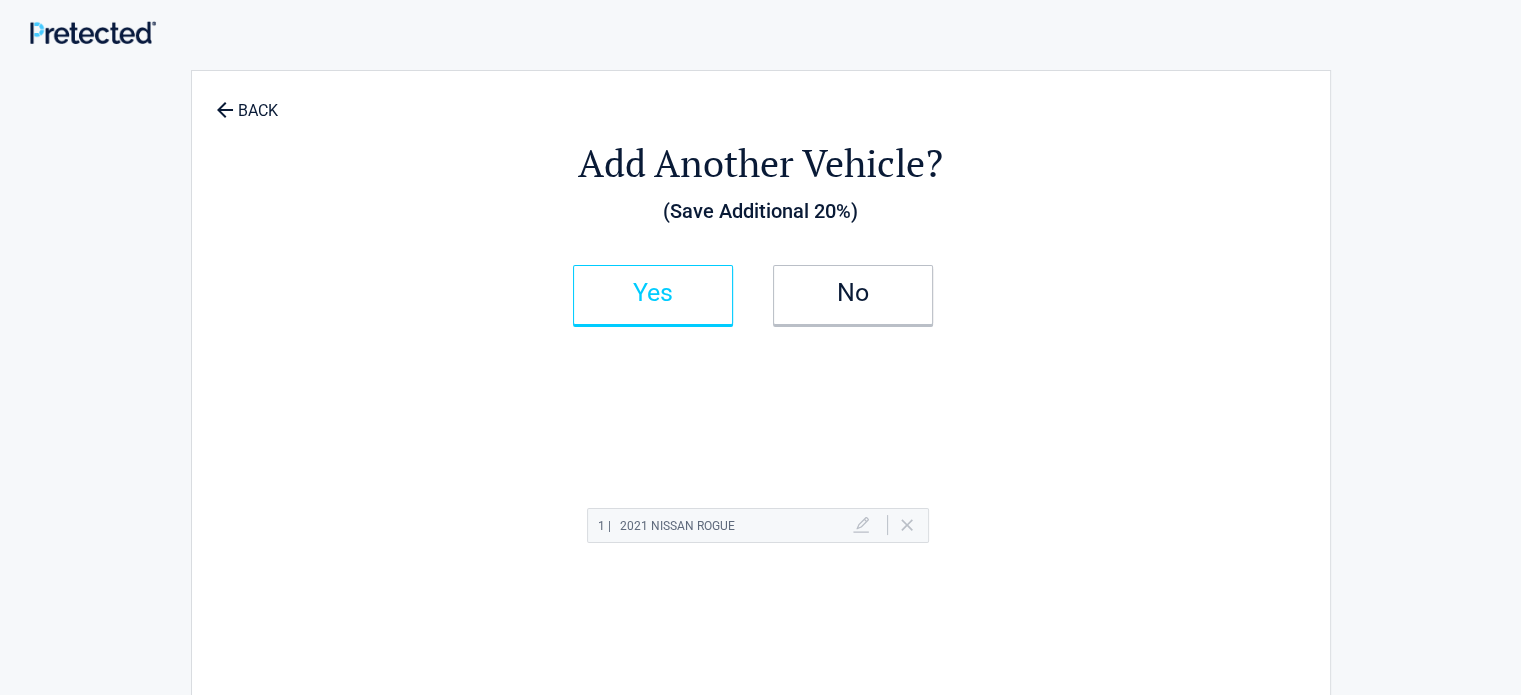 click on "Yes" at bounding box center [653, 293] 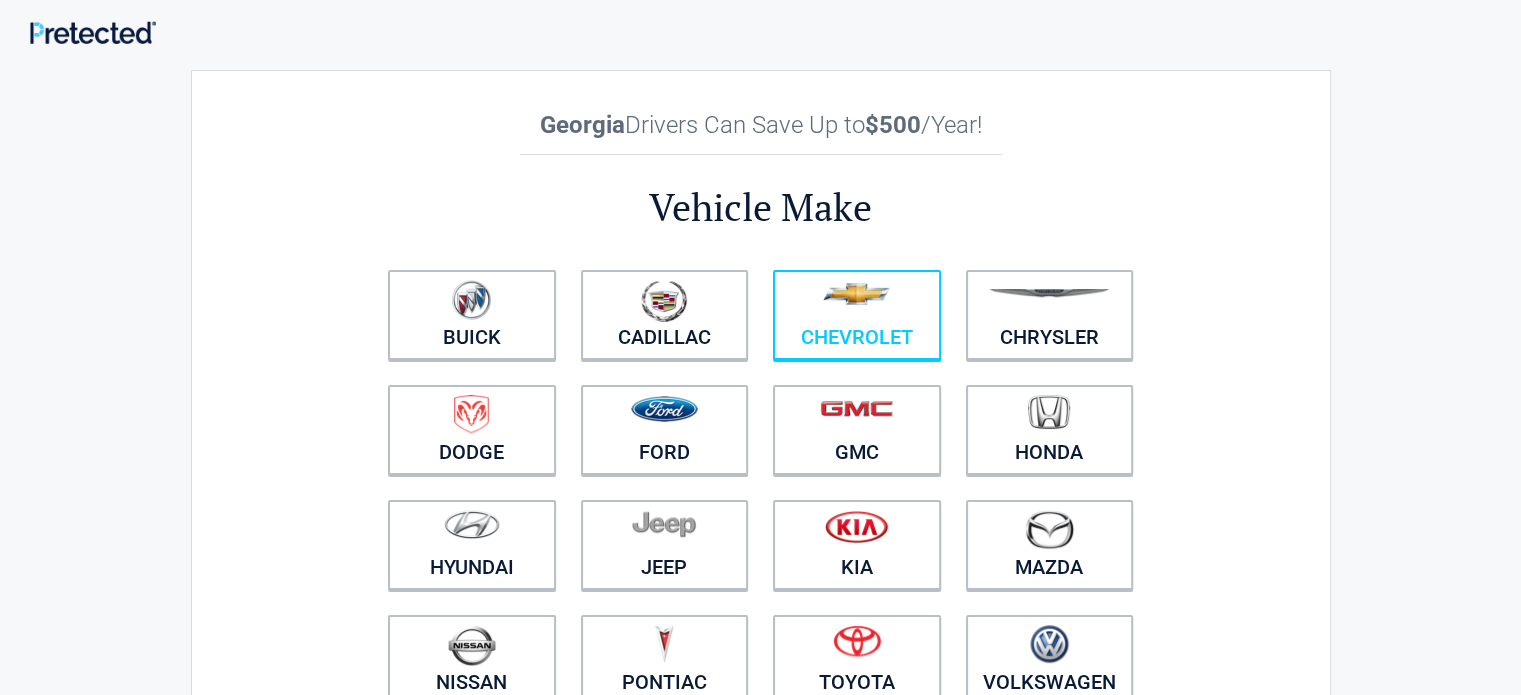 click on "Chevrolet" at bounding box center (857, 315) 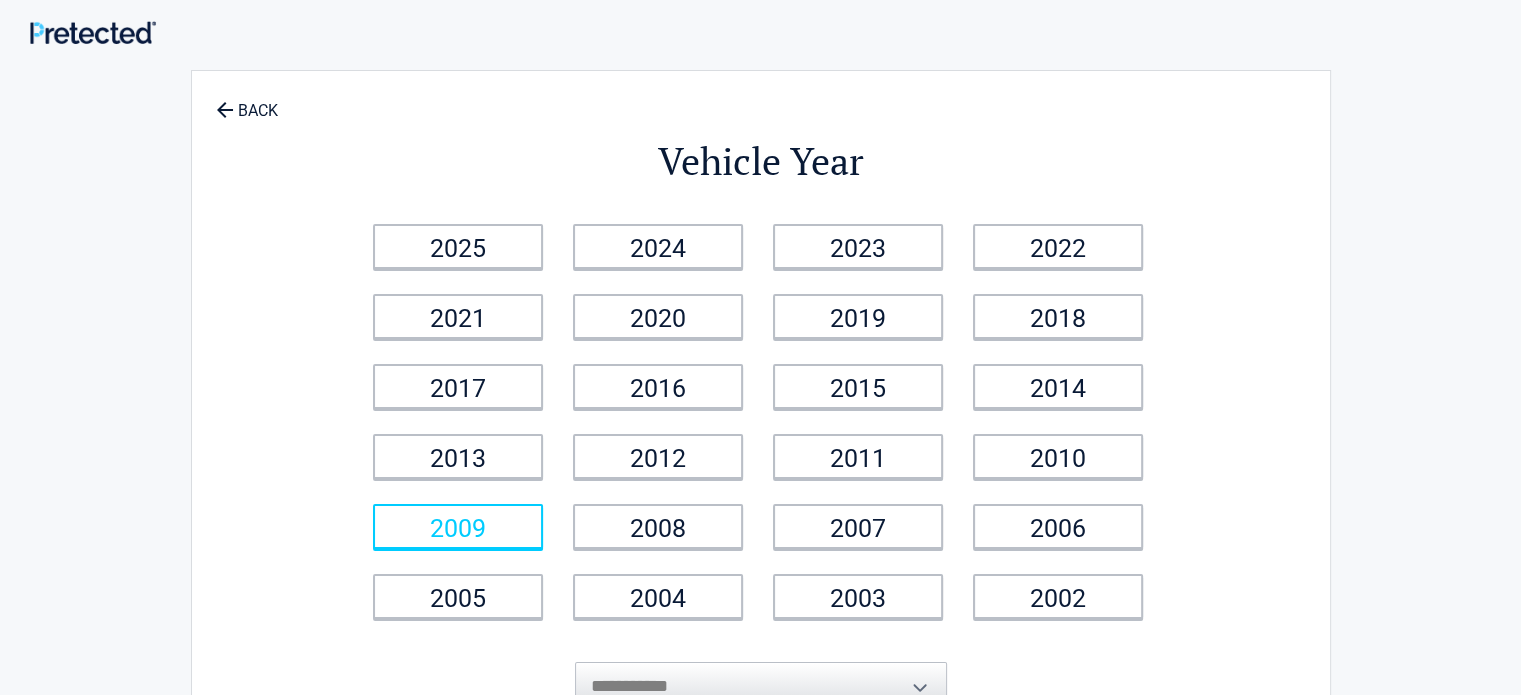 click on "2009" at bounding box center (458, 526) 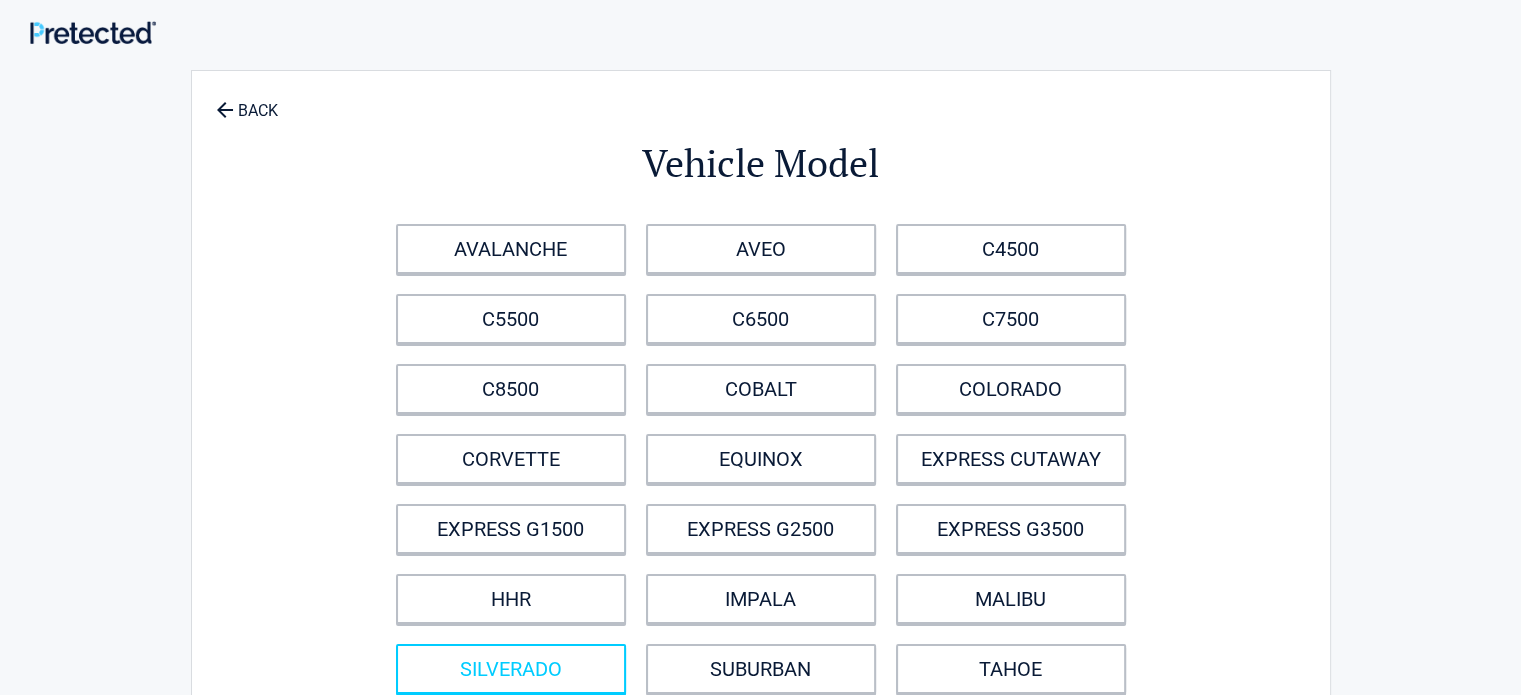 click on "SILVERADO" at bounding box center (511, 669) 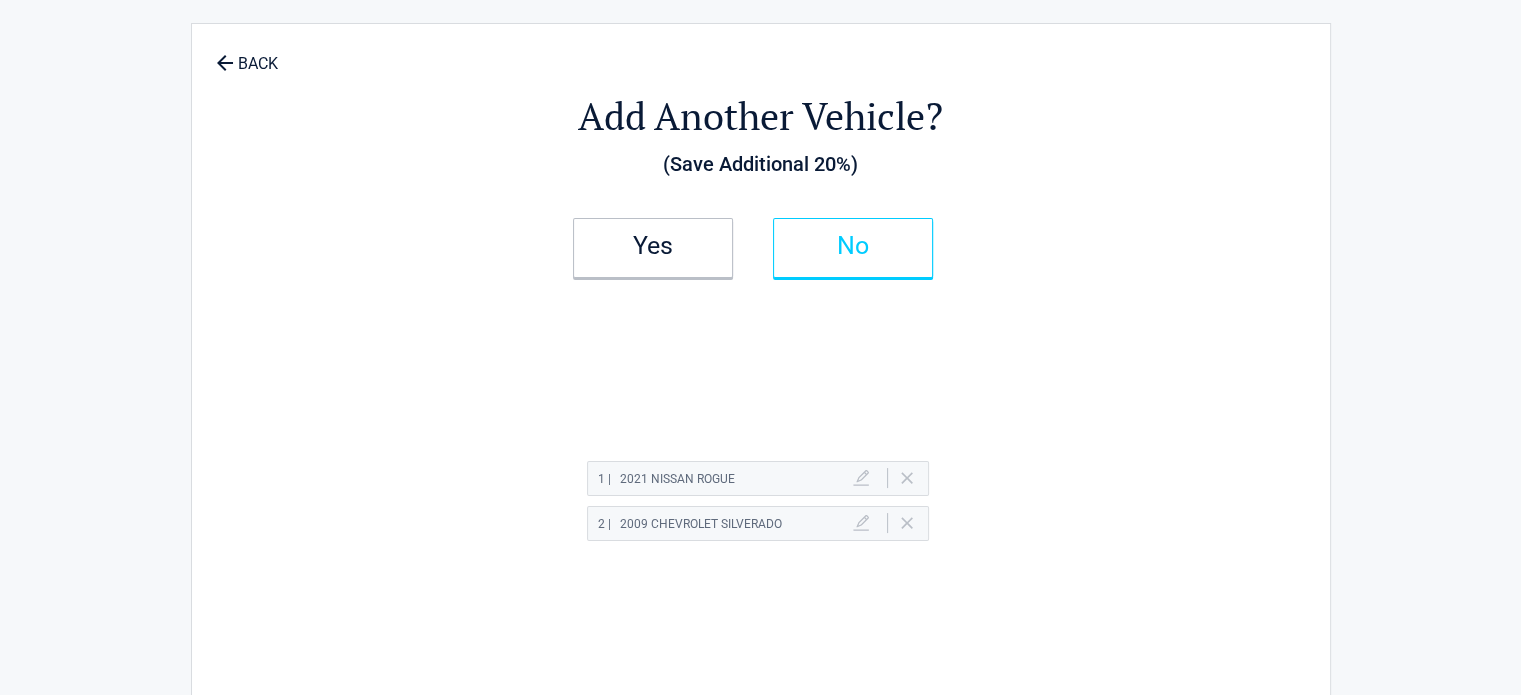 scroll, scrollTop: 48, scrollLeft: 0, axis: vertical 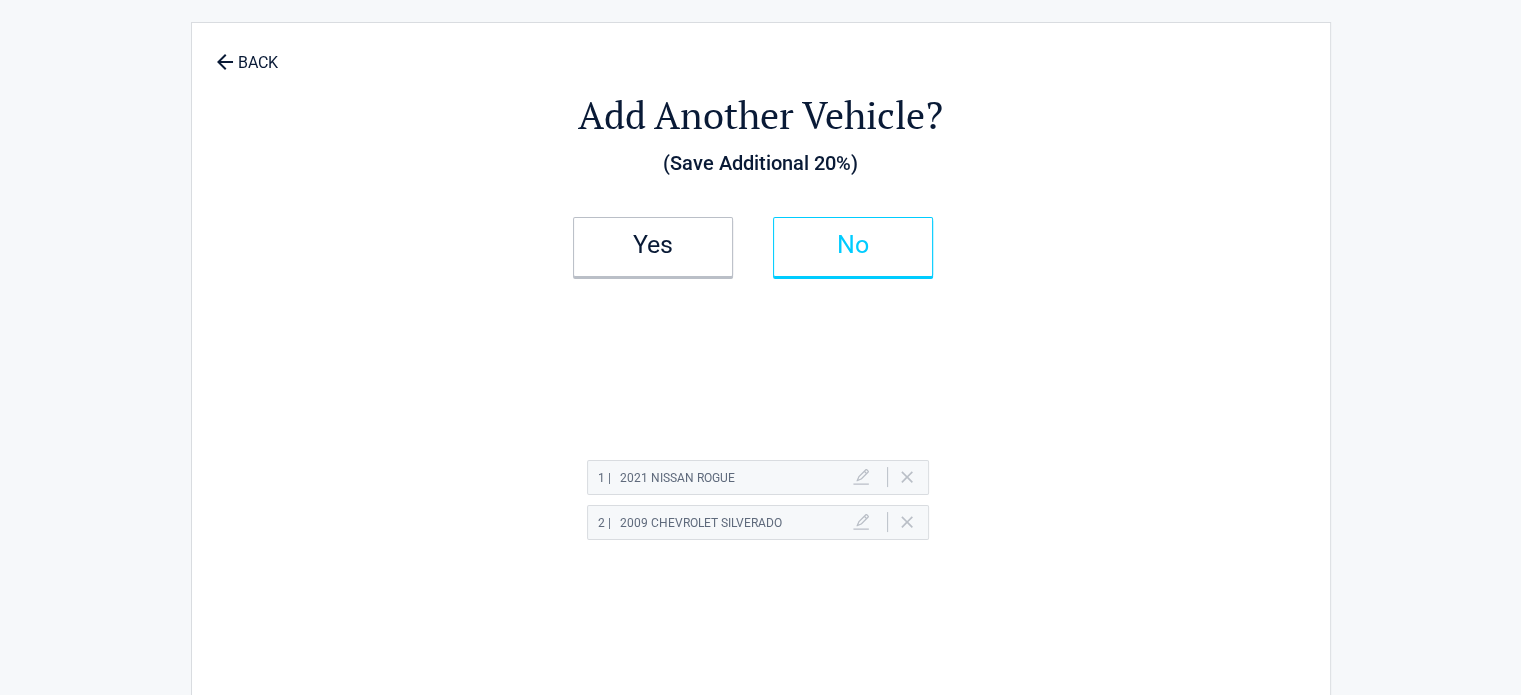 click on "No" at bounding box center (853, 245) 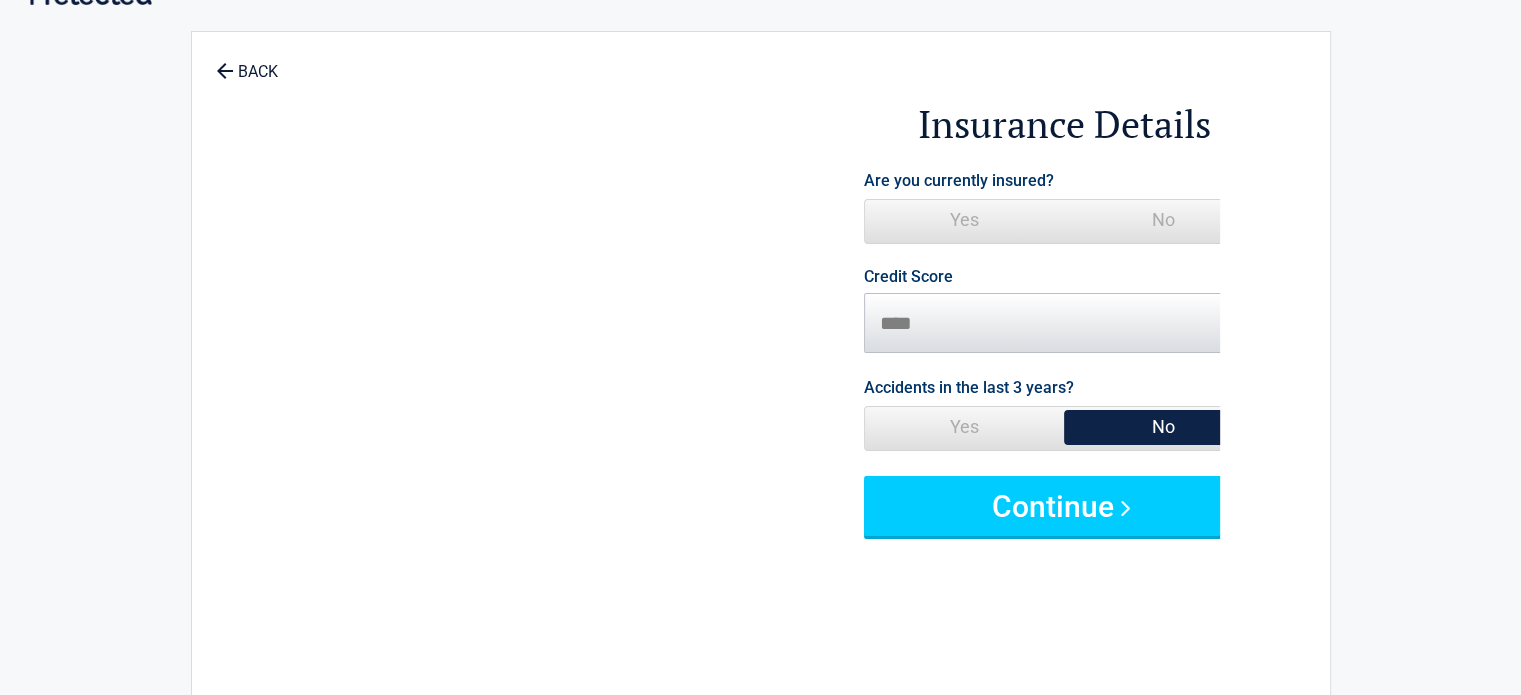 scroll, scrollTop: 0, scrollLeft: 0, axis: both 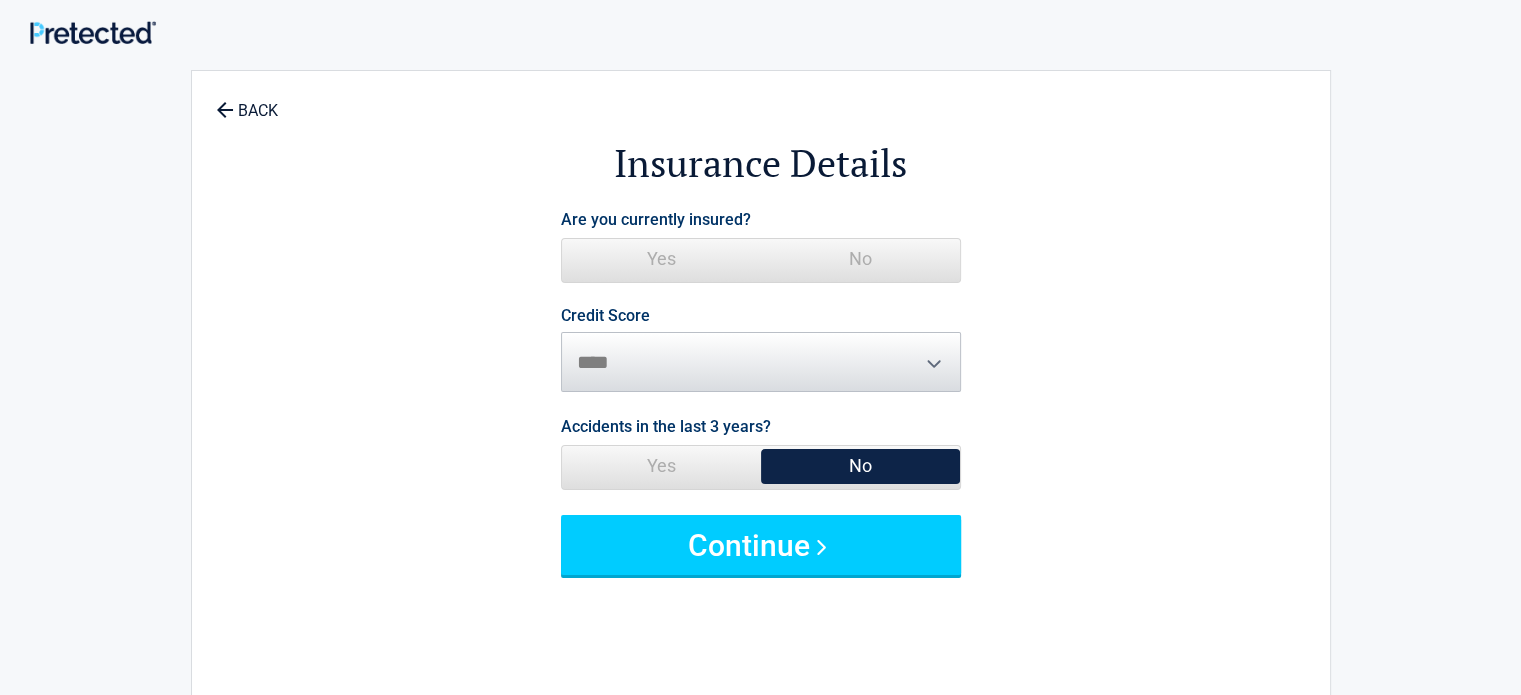 click on "Yes" at bounding box center (661, 259) 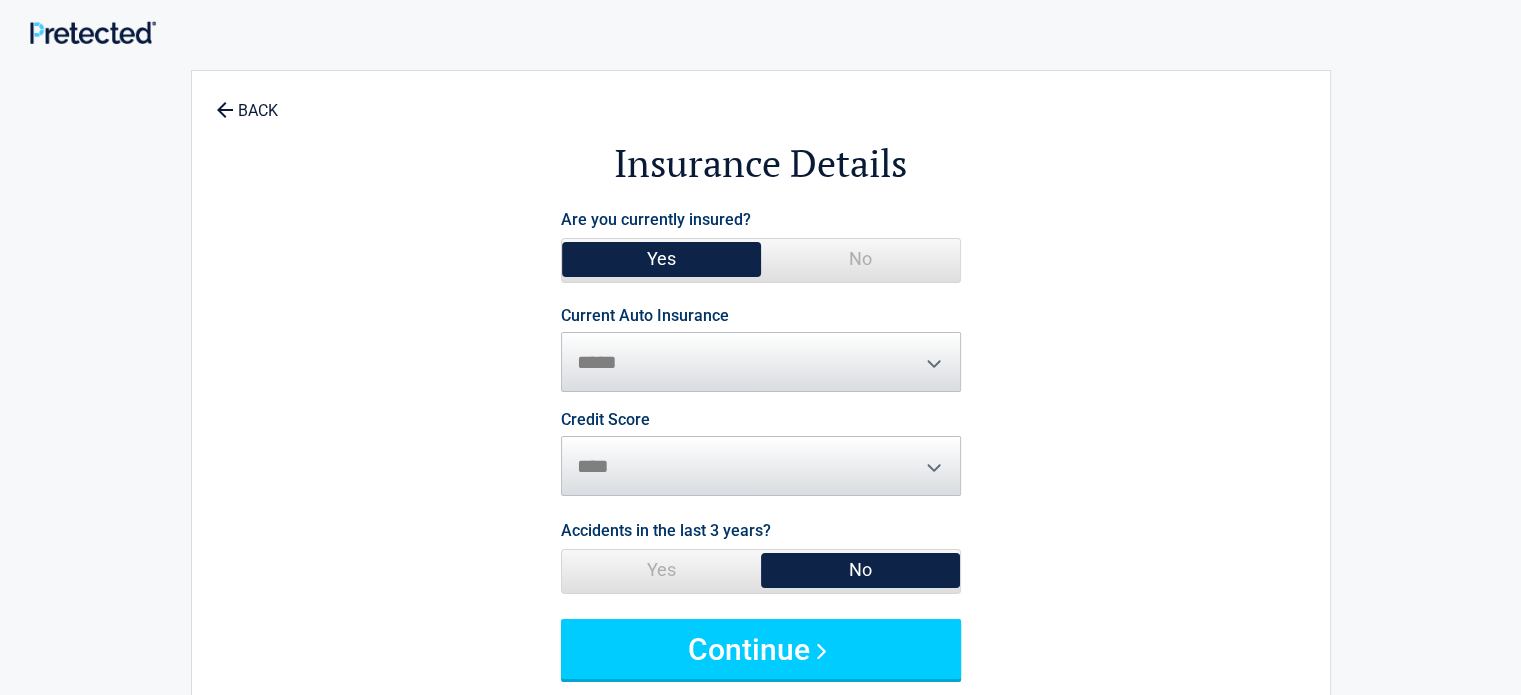 click on "**********" at bounding box center (761, 350) 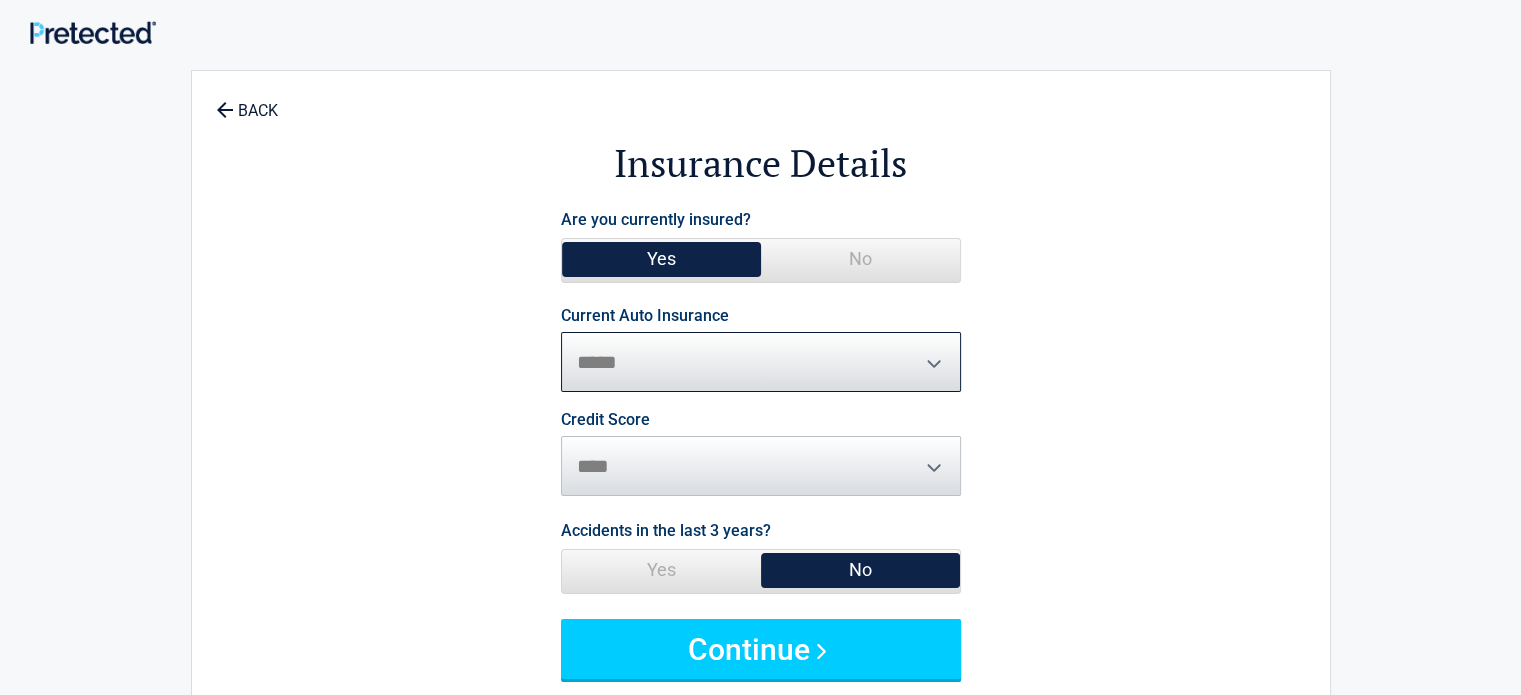 click on "**********" at bounding box center (761, 362) 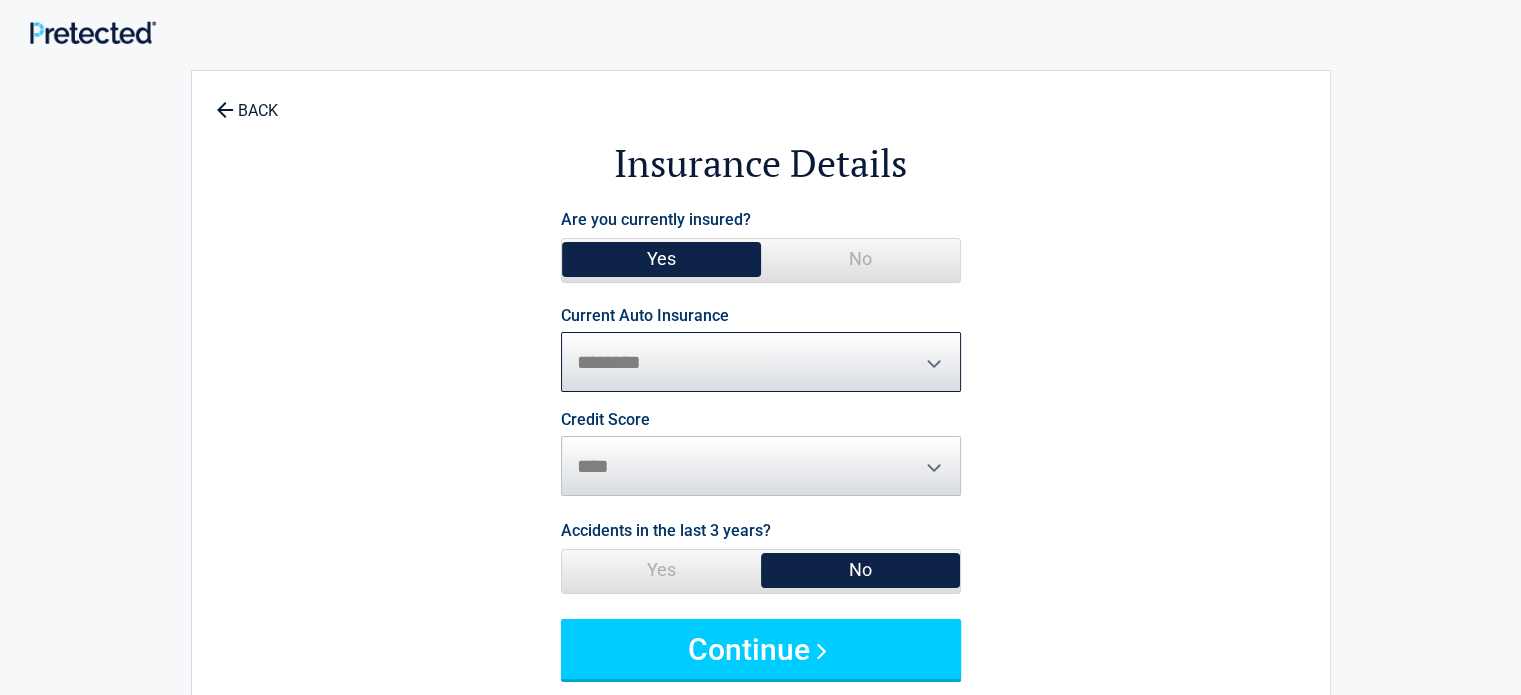 click on "**********" at bounding box center (761, 362) 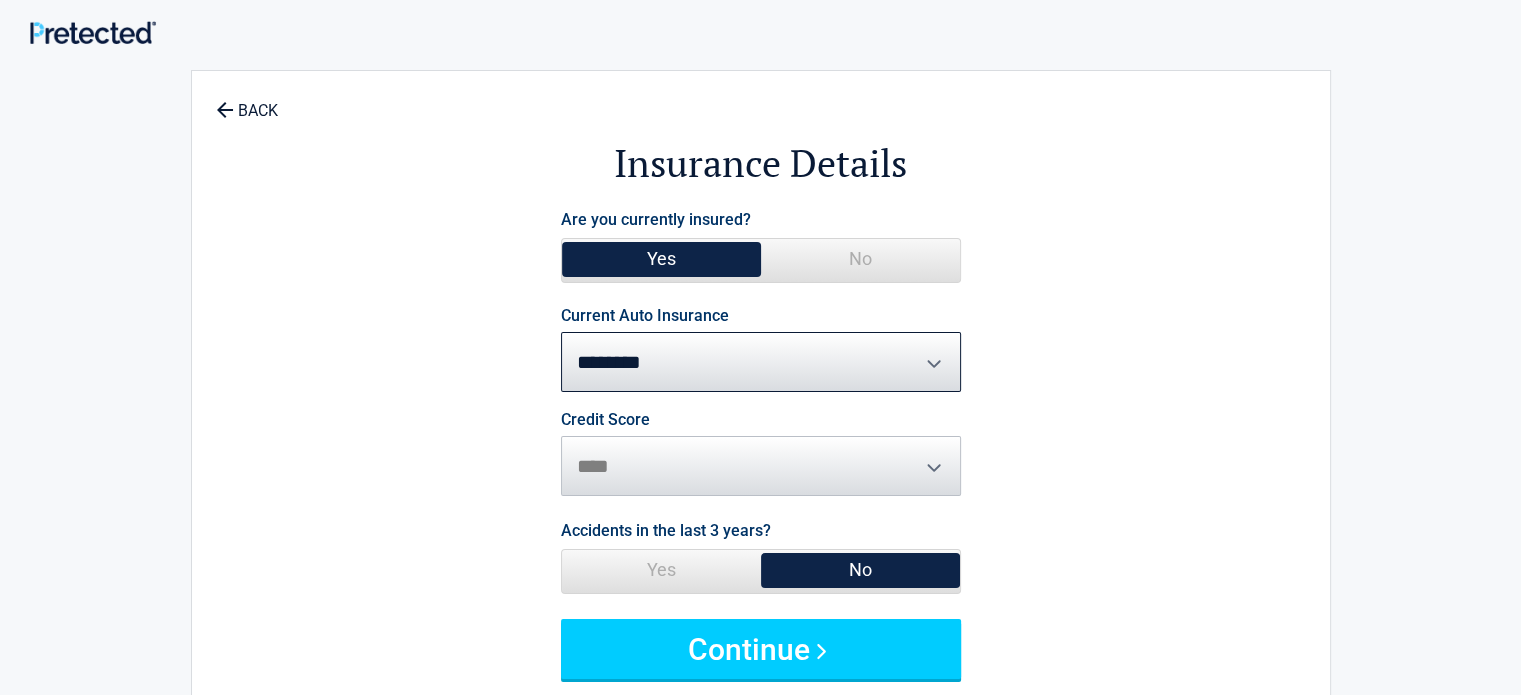 click on "Credit Score
*********
****
*******
****" at bounding box center (761, 454) 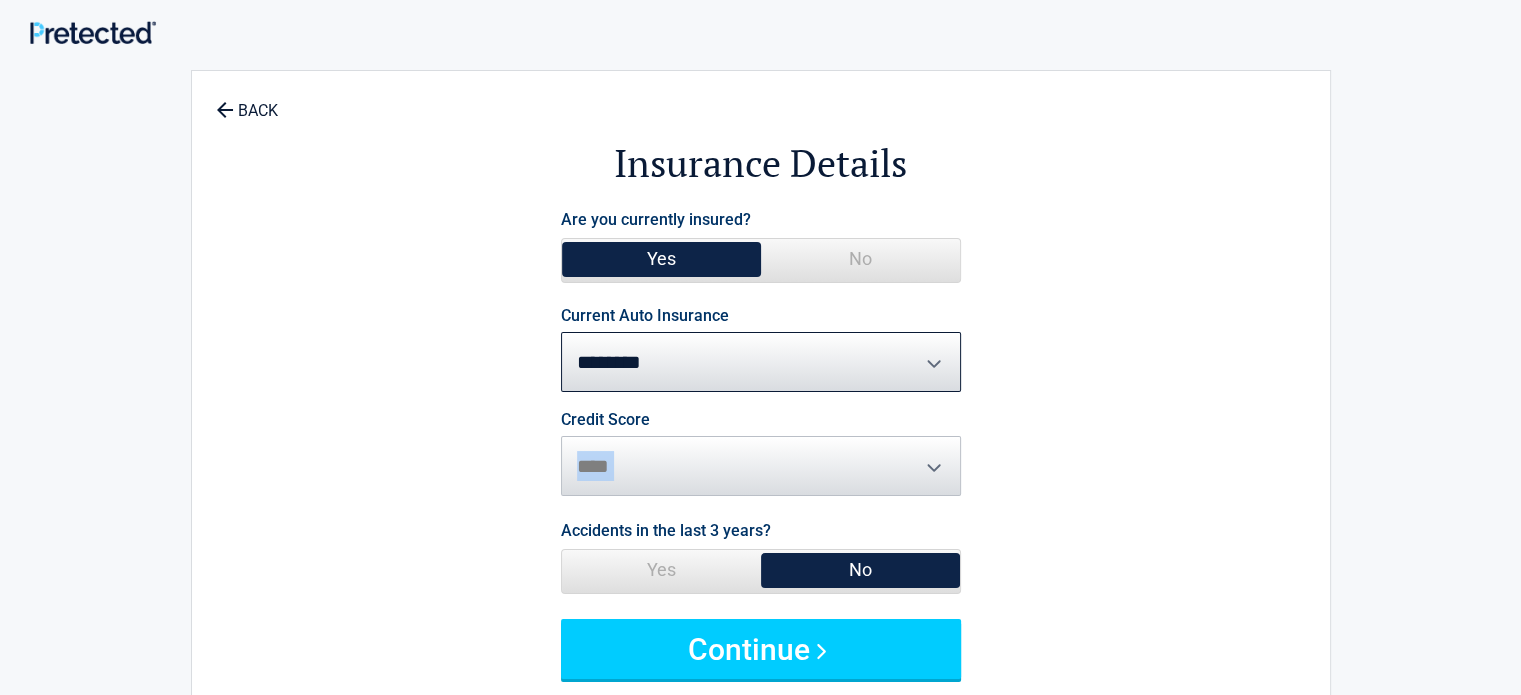 click on "Credit Score
*********
****
*******
****" at bounding box center (761, 454) 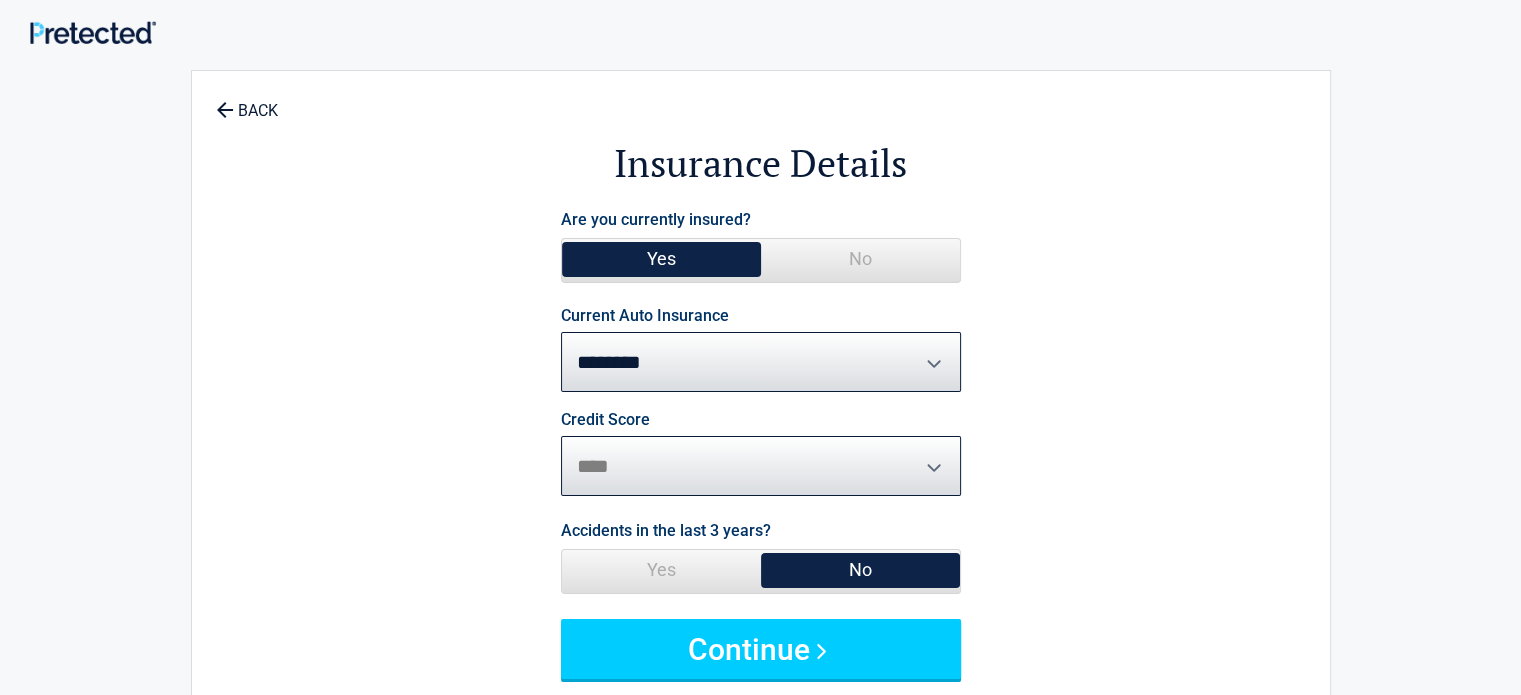 click on "*********
****
*******
****" at bounding box center [761, 466] 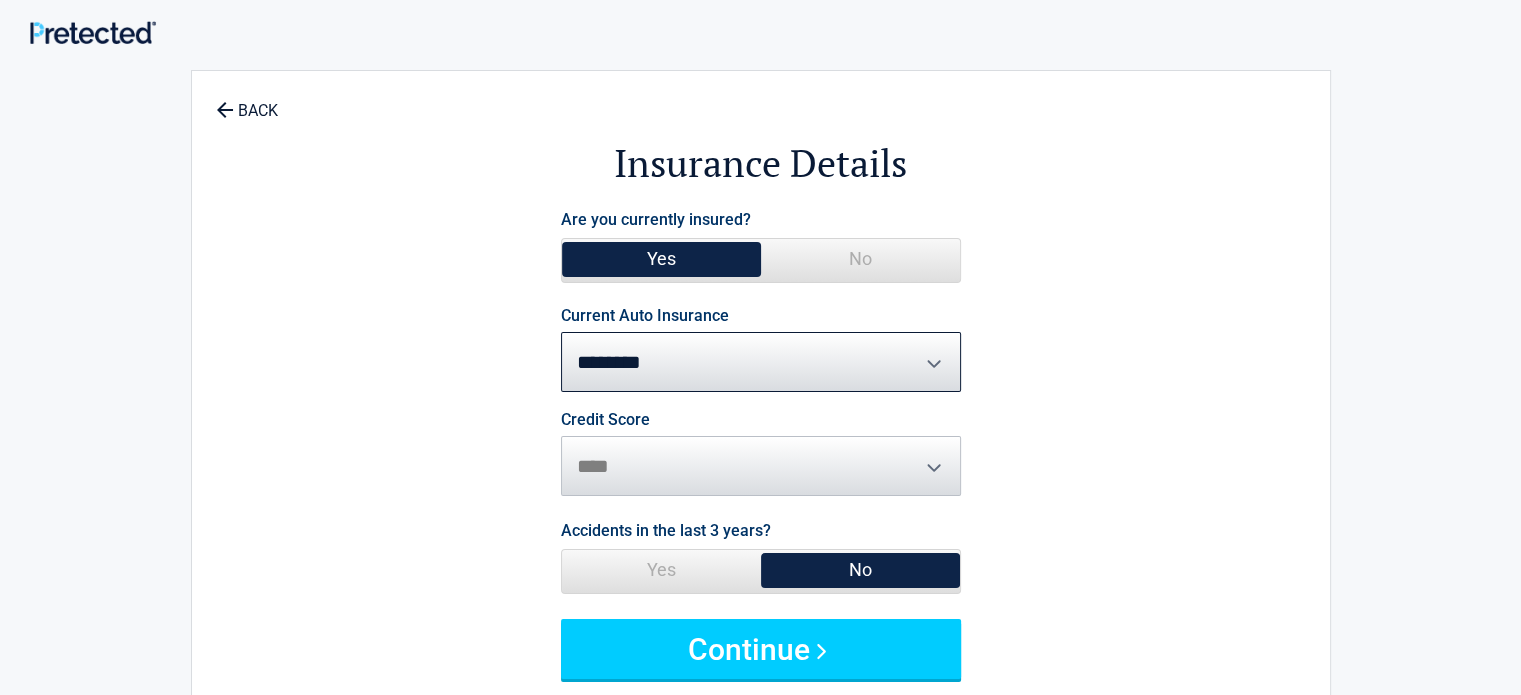 click on "No" at bounding box center (860, 570) 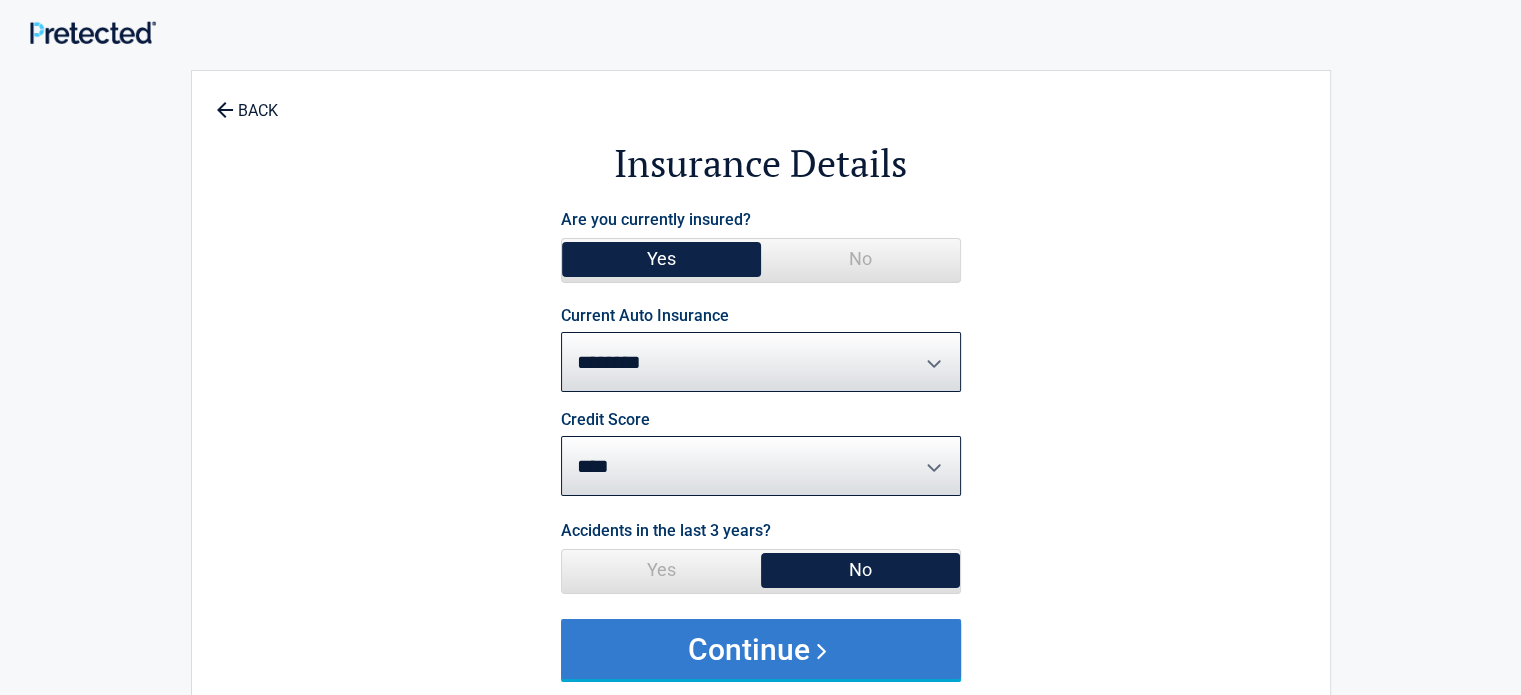 click on "Continue" at bounding box center (761, 649) 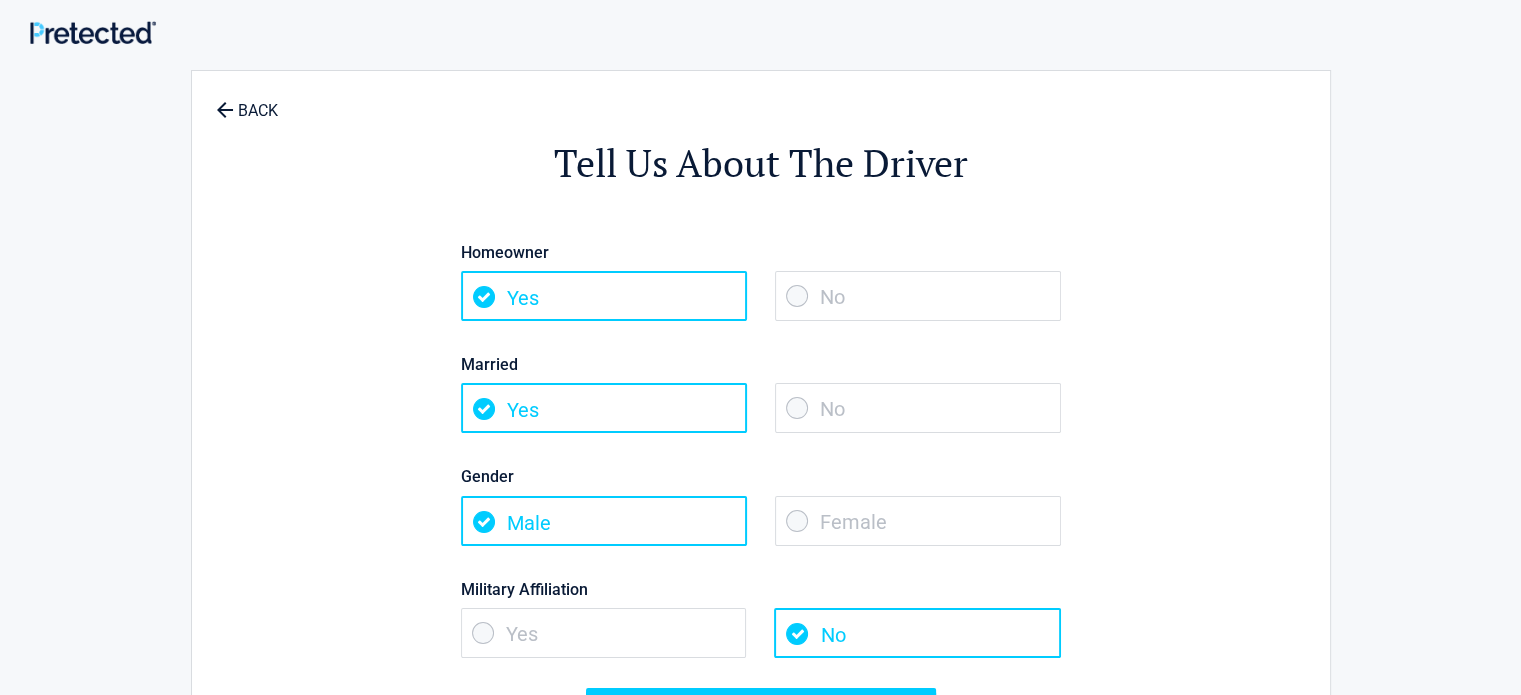 click on "Yes" at bounding box center [604, 296] 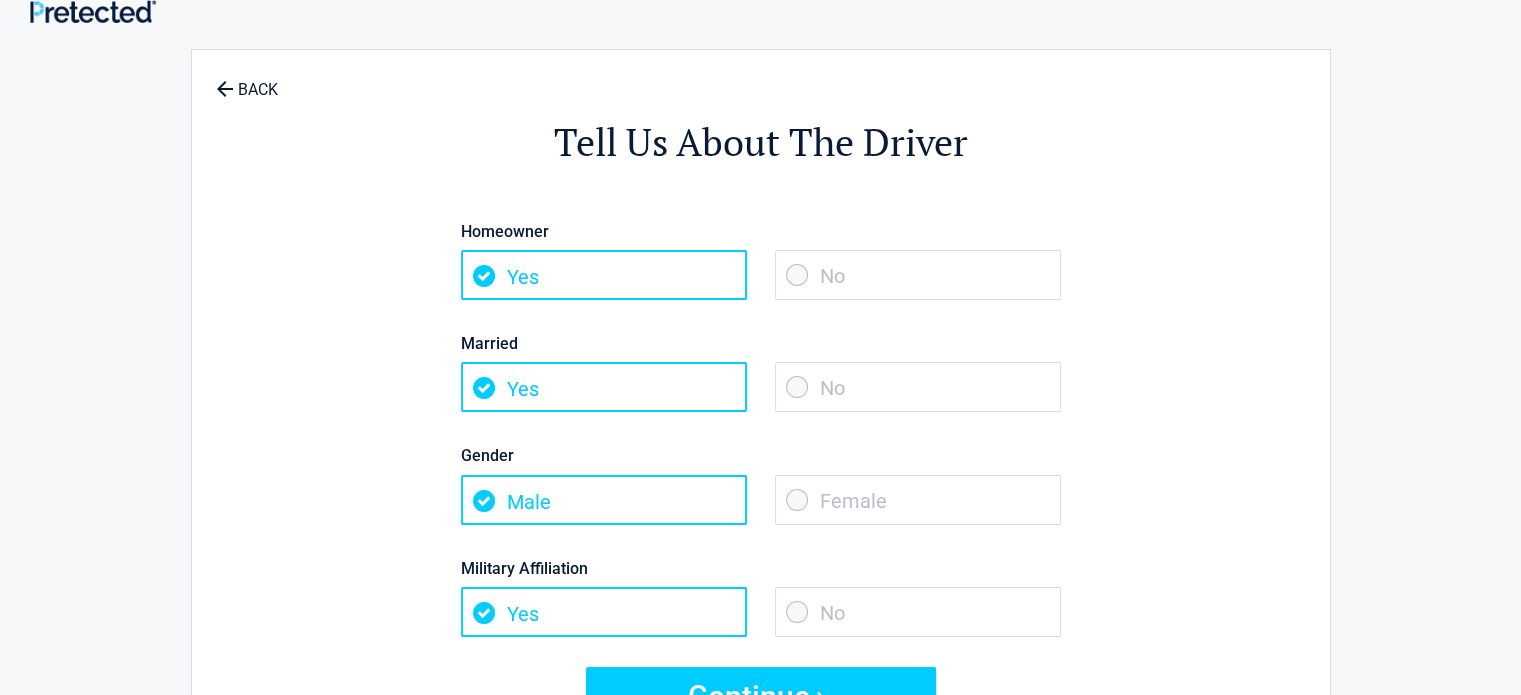 scroll, scrollTop: 17, scrollLeft: 0, axis: vertical 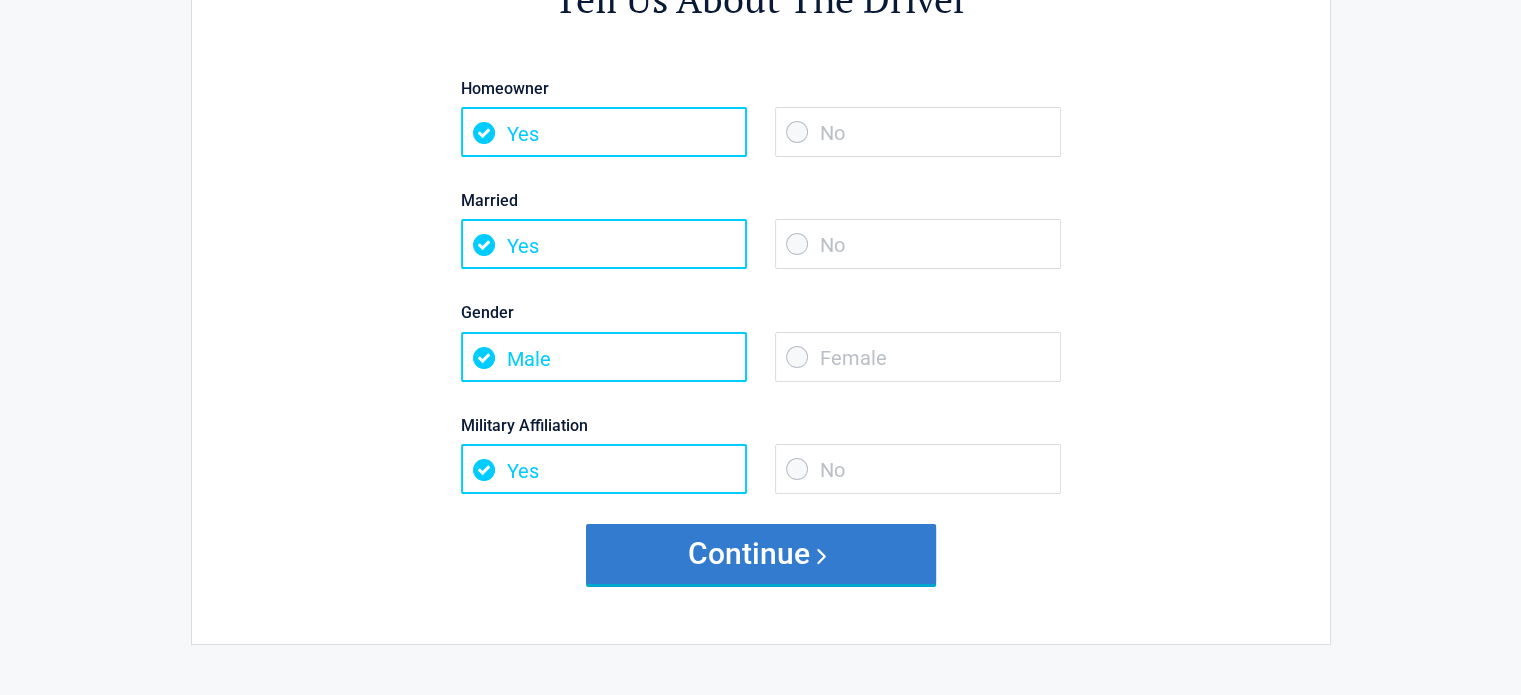 click on "Continue" at bounding box center (761, 554) 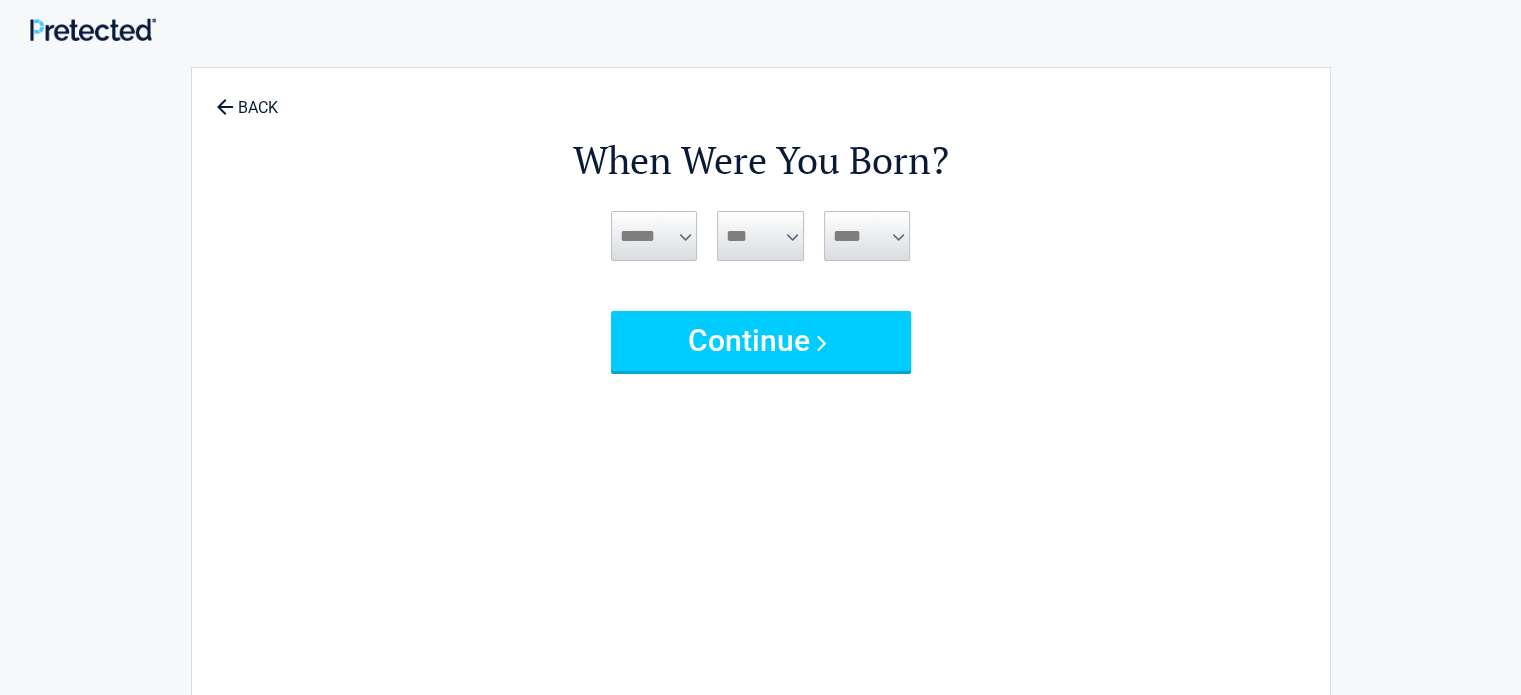 scroll, scrollTop: 0, scrollLeft: 0, axis: both 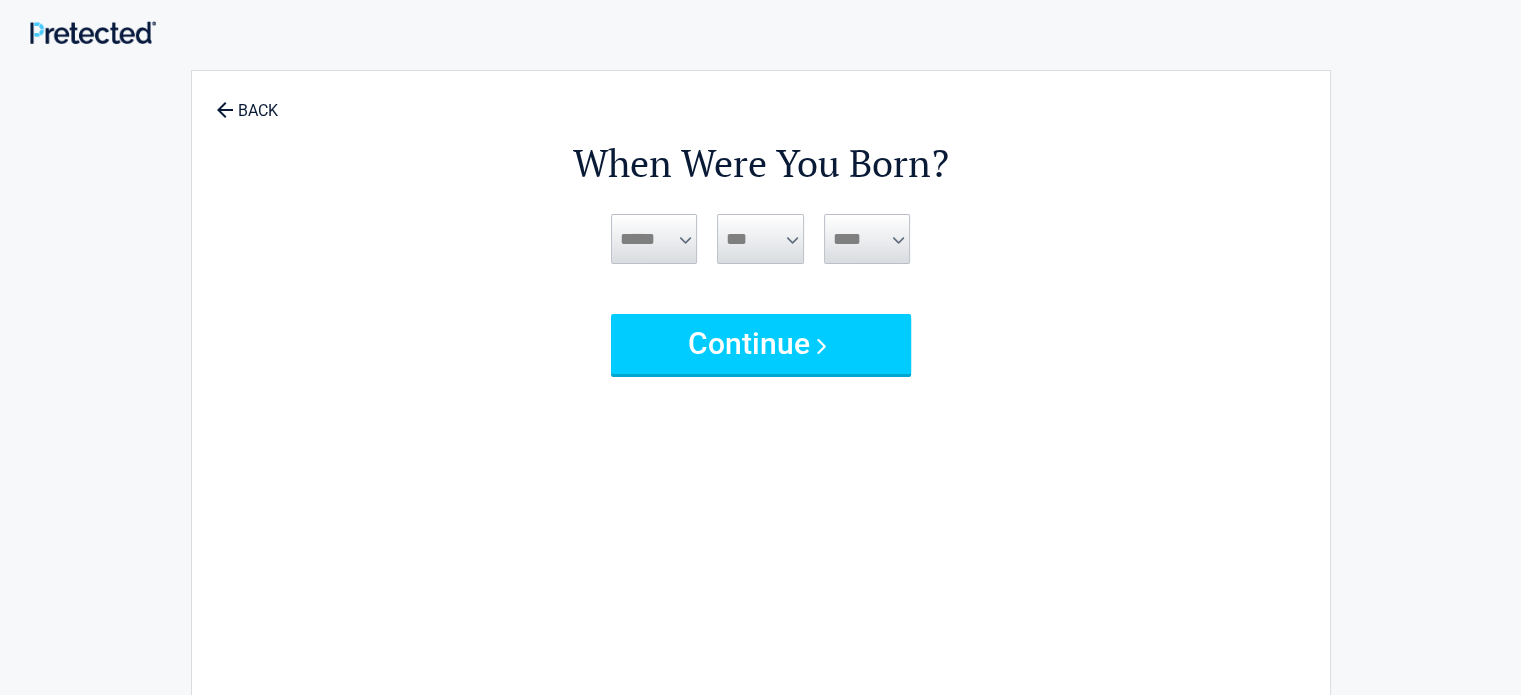 click on "*****
***
***
***
***
***
***
***
***
***
***
***
***" at bounding box center [654, 239] 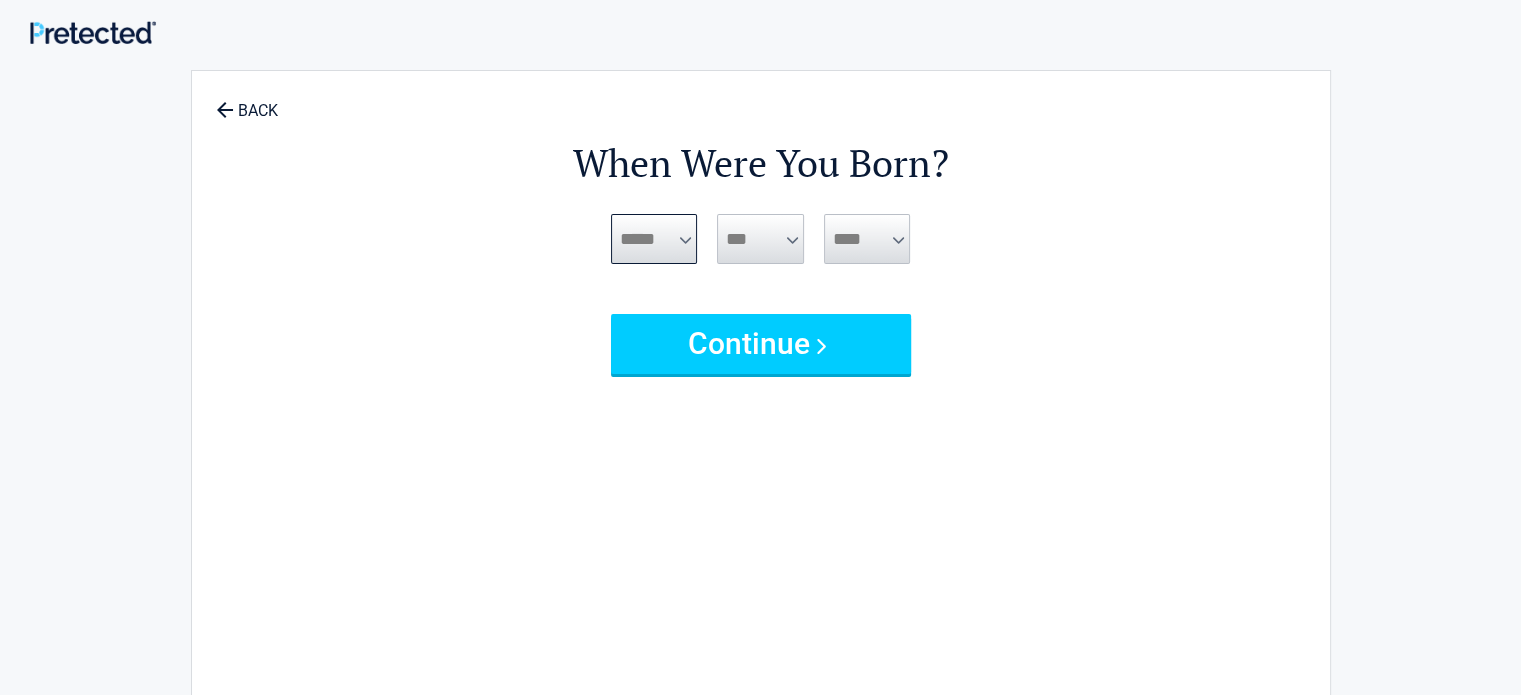 click on "*****
***
***
***
***
***
***
***
***
***
***
***
***" at bounding box center [654, 239] 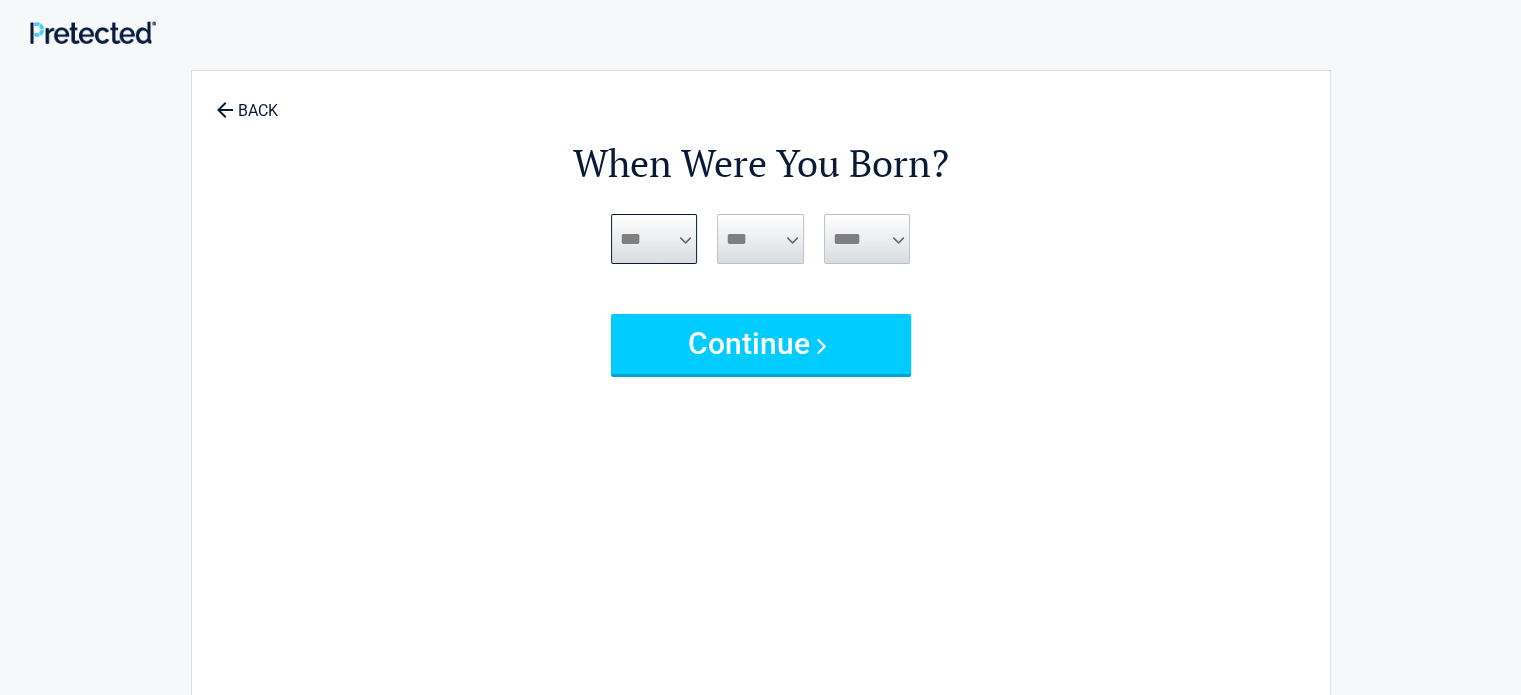 click on "*****
***
***
***
***
***
***
***
***
***
***
***
***" at bounding box center [654, 239] 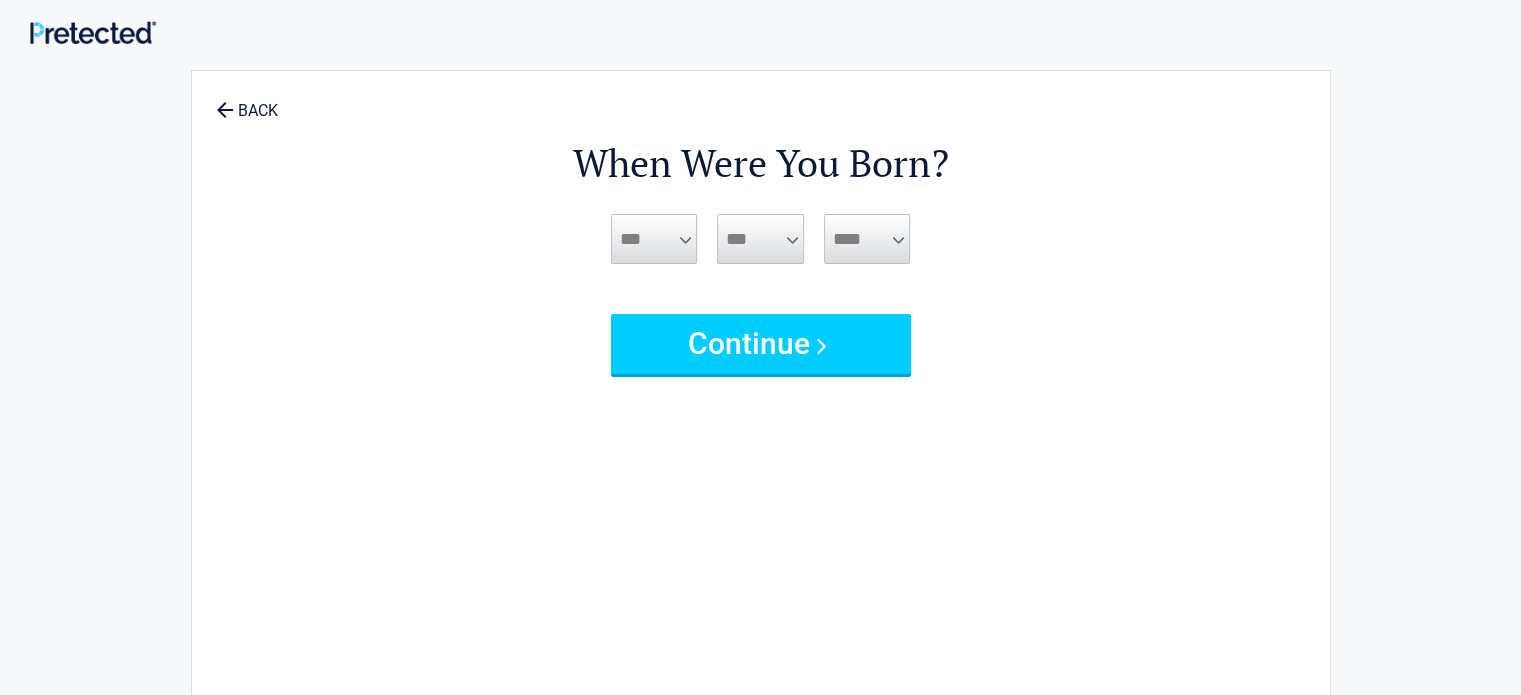 click on "*** * * * * * * * * * ** ** ** ** ** ** ** ** ** ** ** ** ** ** ** ** ** ** ** ** **" at bounding box center (760, 239) 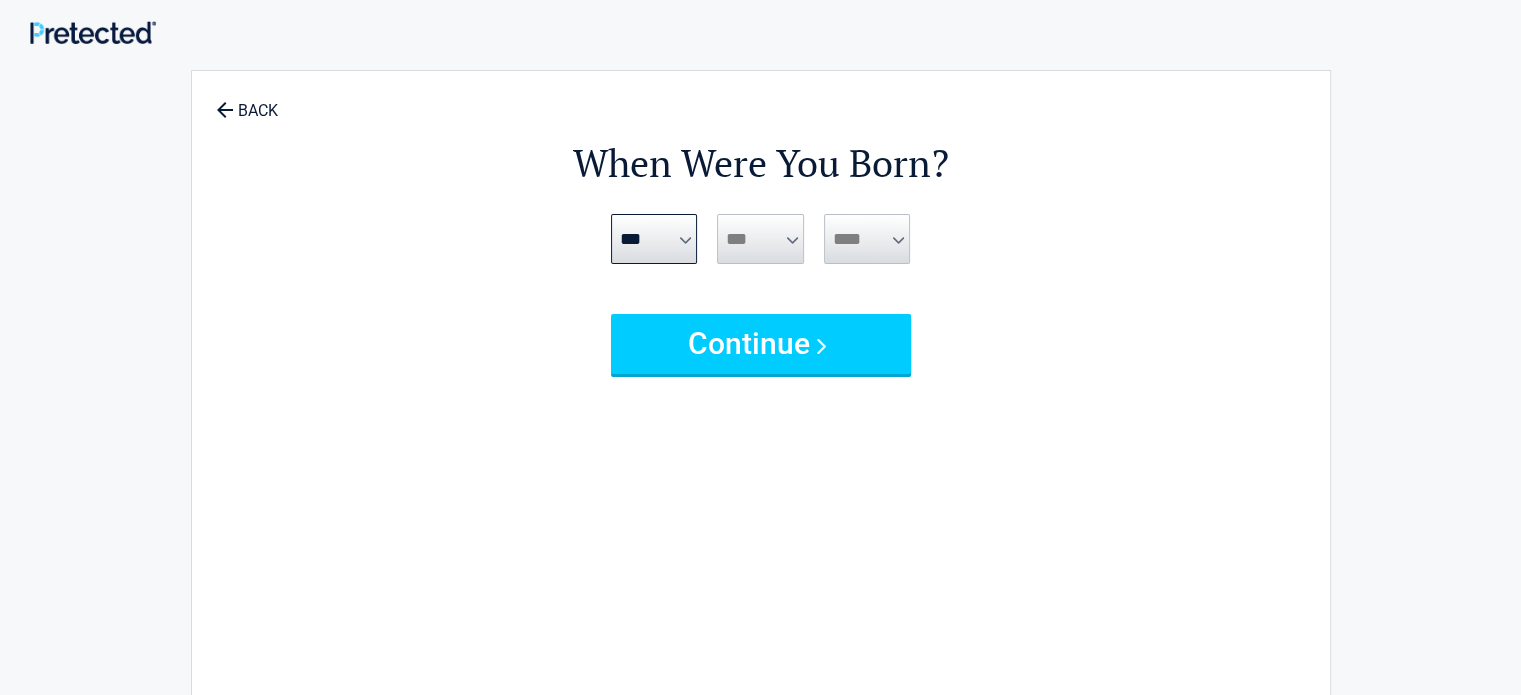 click on "*** * * * * * * * * * ** ** ** ** ** ** ** ** ** ** ** ** ** ** ** ** ** ** ** ** **" at bounding box center [760, 239] 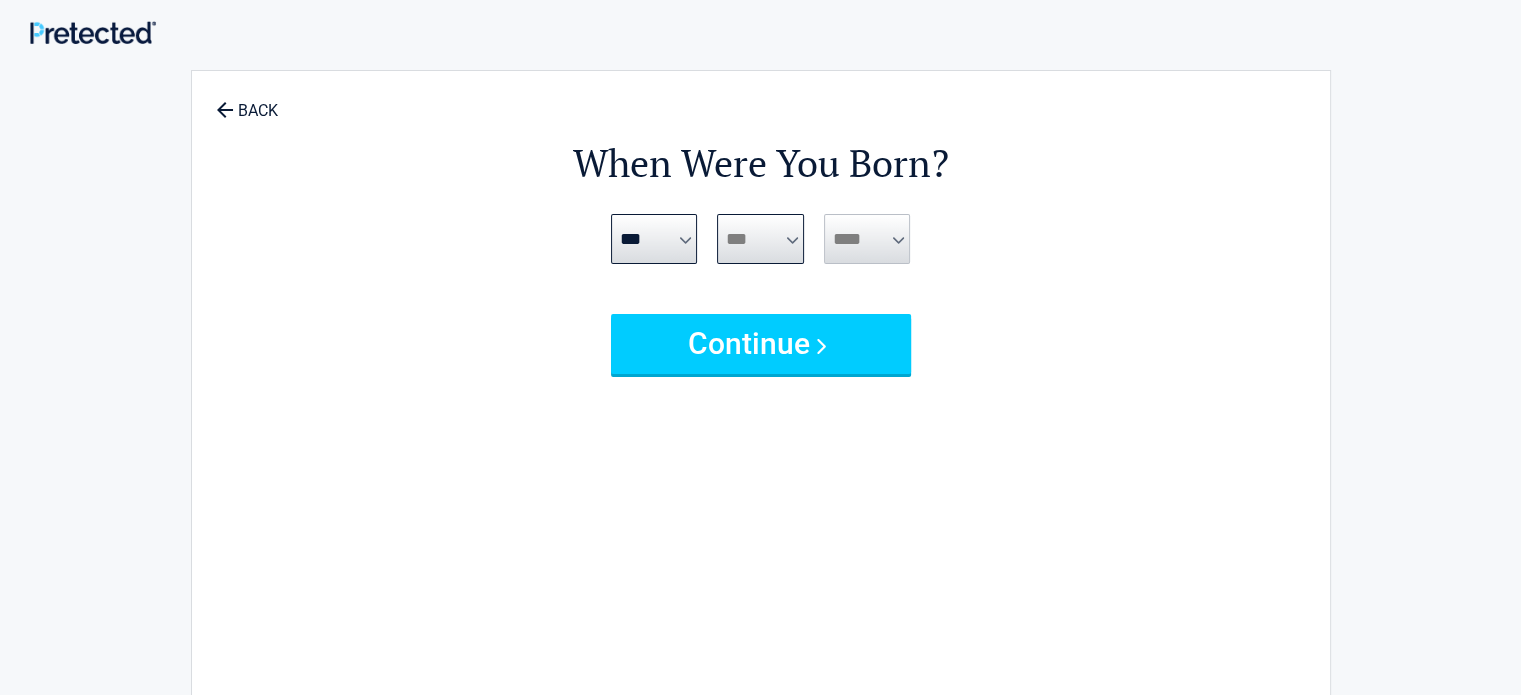 click on "*** * * * * * * * * * ** ** ** ** ** ** ** ** ** ** ** ** ** ** ** ** ** ** ** ** **" at bounding box center (760, 239) 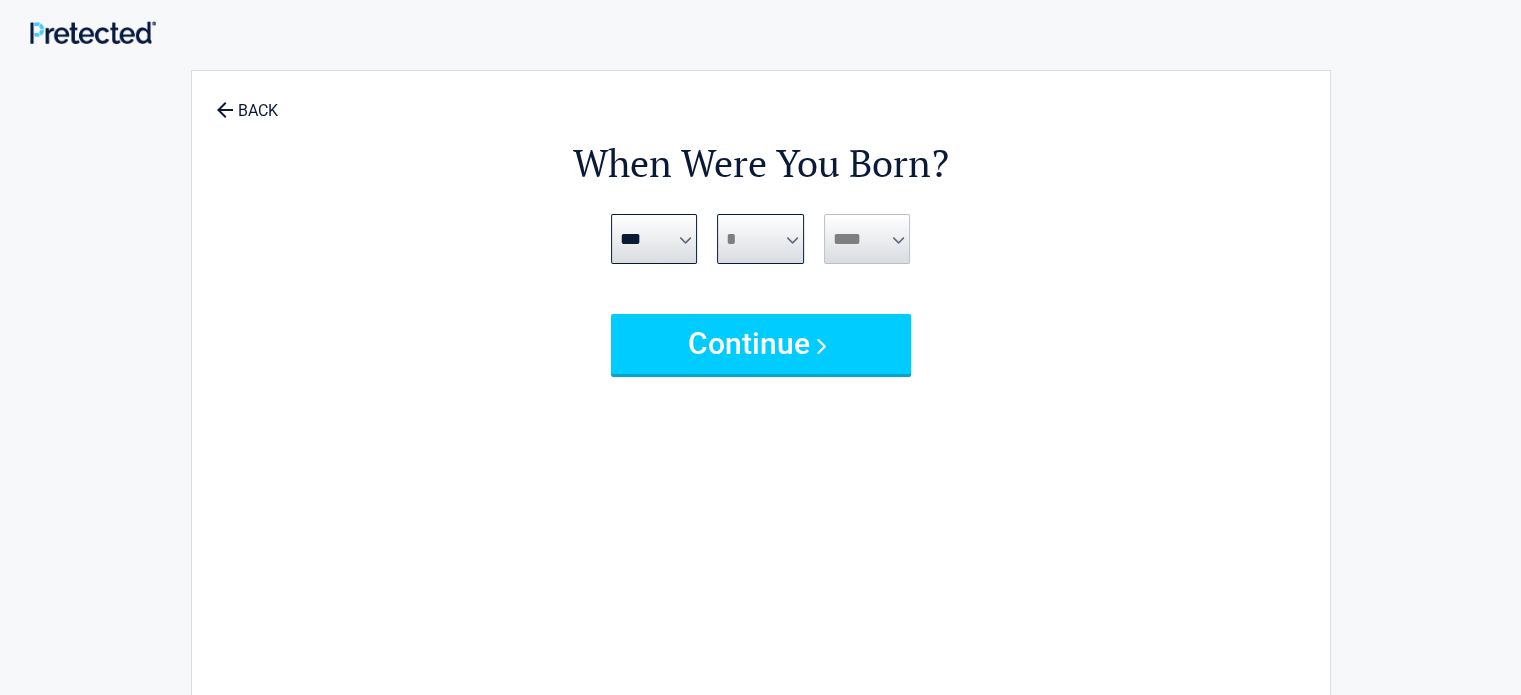 click on "*** * * * * * * * * * ** ** ** ** ** ** ** ** ** ** ** ** ** ** ** ** ** ** ** ** **" at bounding box center [760, 239] 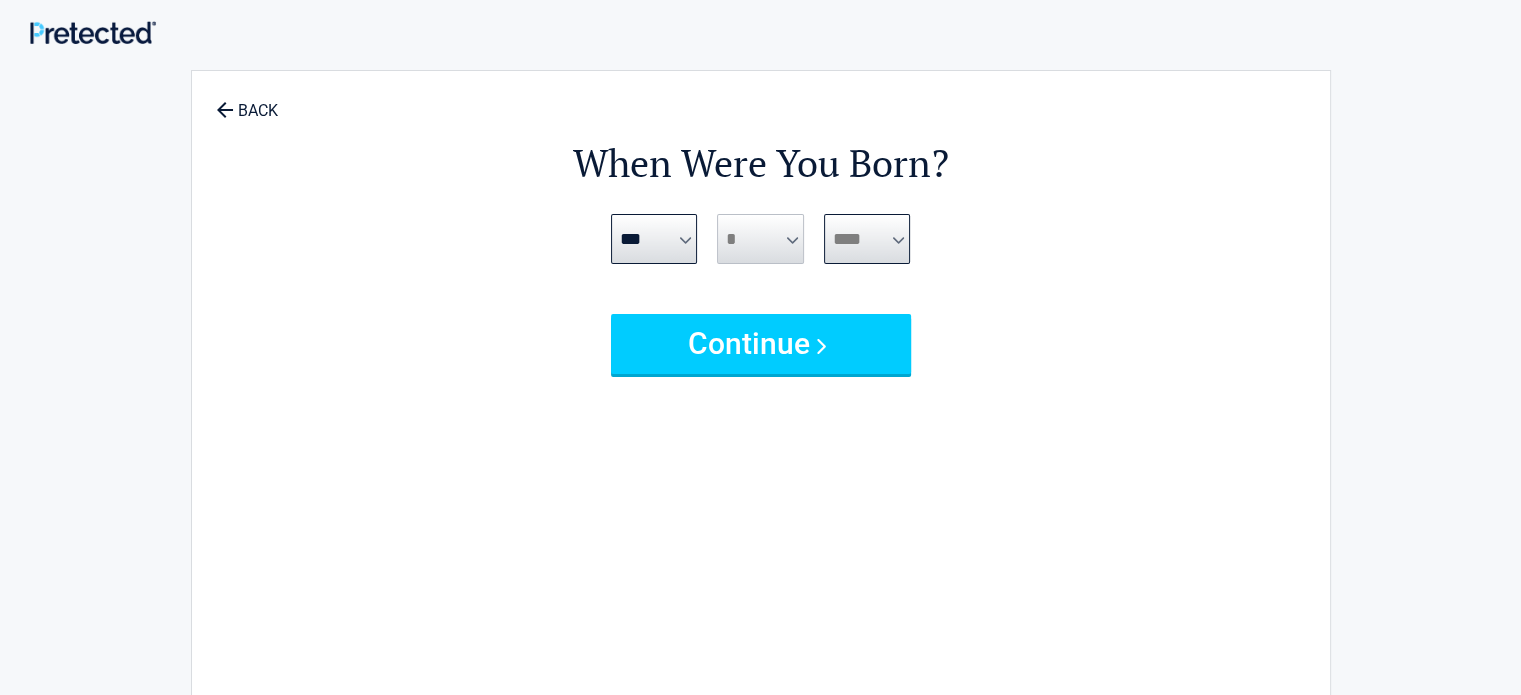 click on "****
****
****
****
****
****
****
****
****
****
****
****
****
****
****
****
****
****
****
****
****
****
****
****
****
****
****
****
****
****
****
****
****
****
****
****
****
****
****
****
****
****
****
****
****
****
****
****
****
****
****
****
****
****
****
****
****
****
****
****
****
****
****
****" at bounding box center (867, 239) 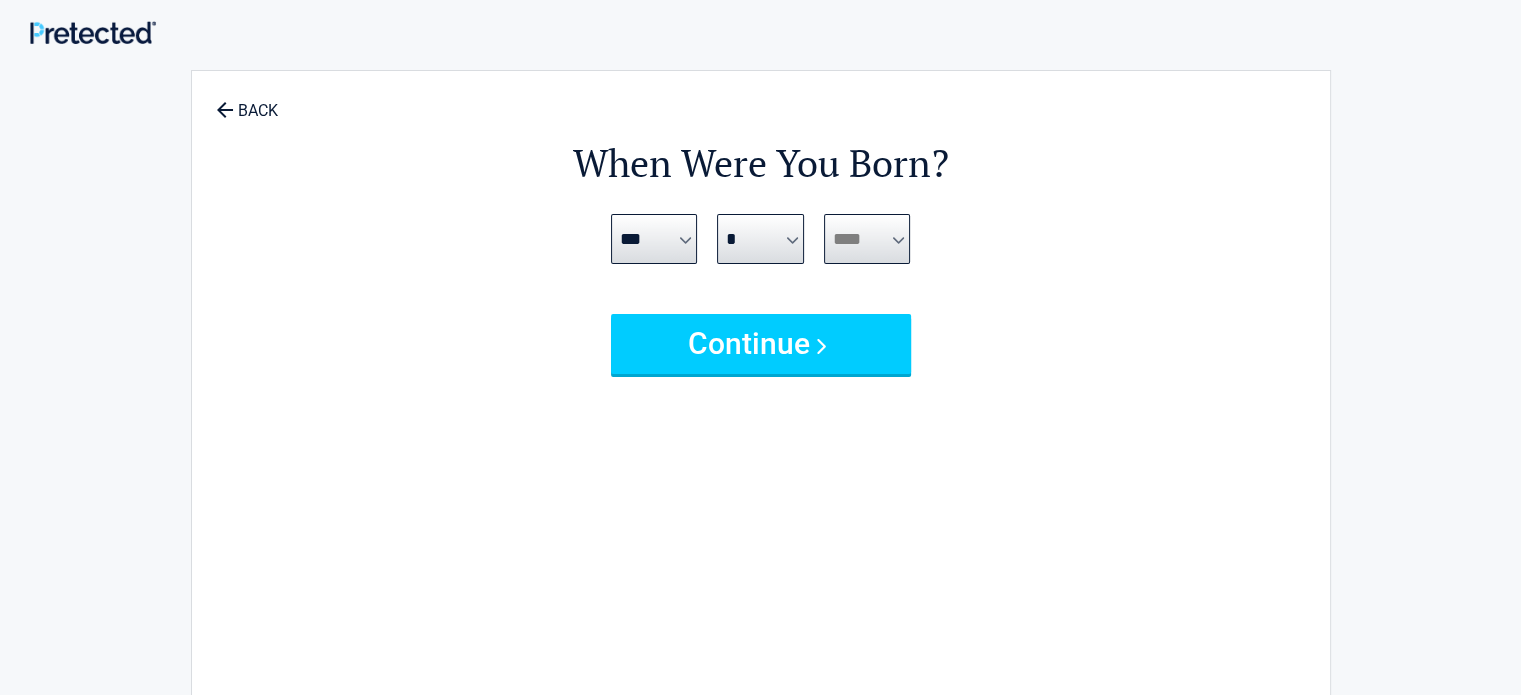 select on "****" 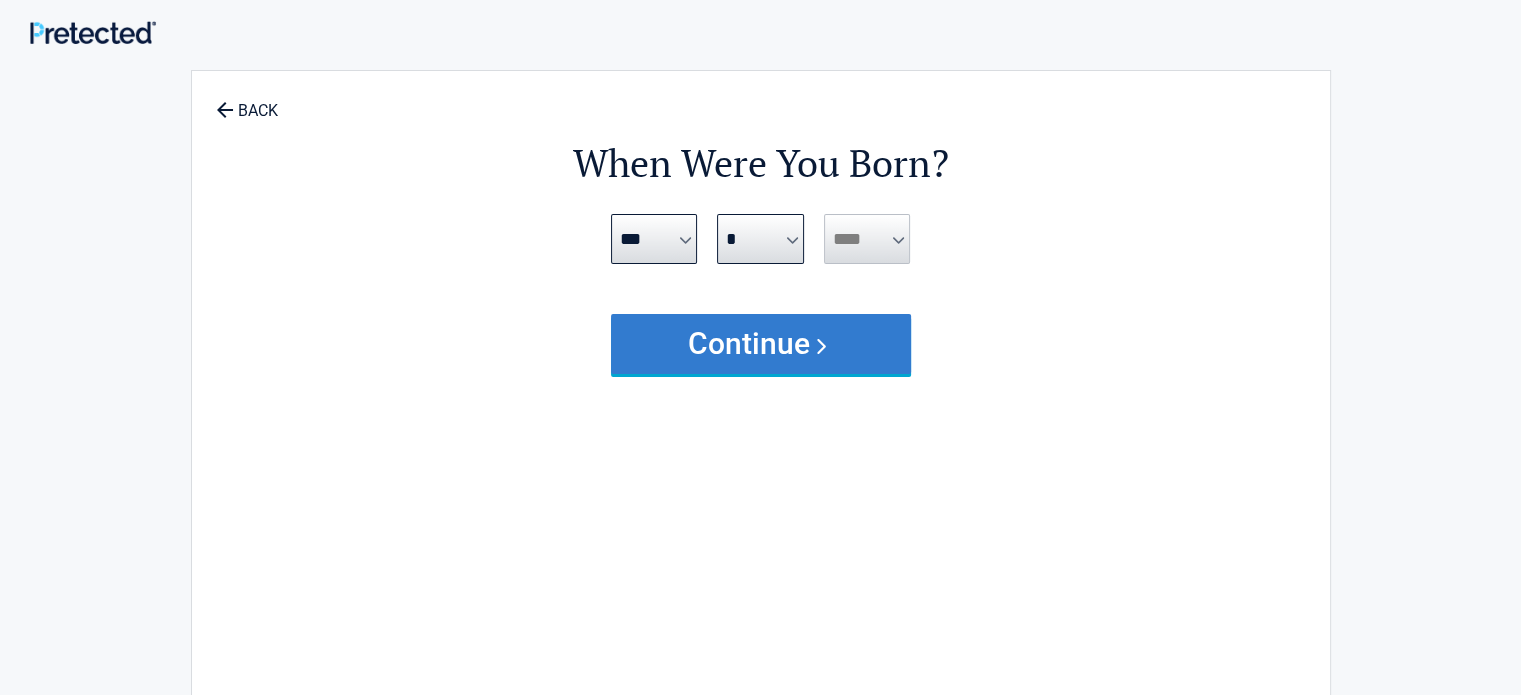 click on "Continue" at bounding box center [761, 344] 